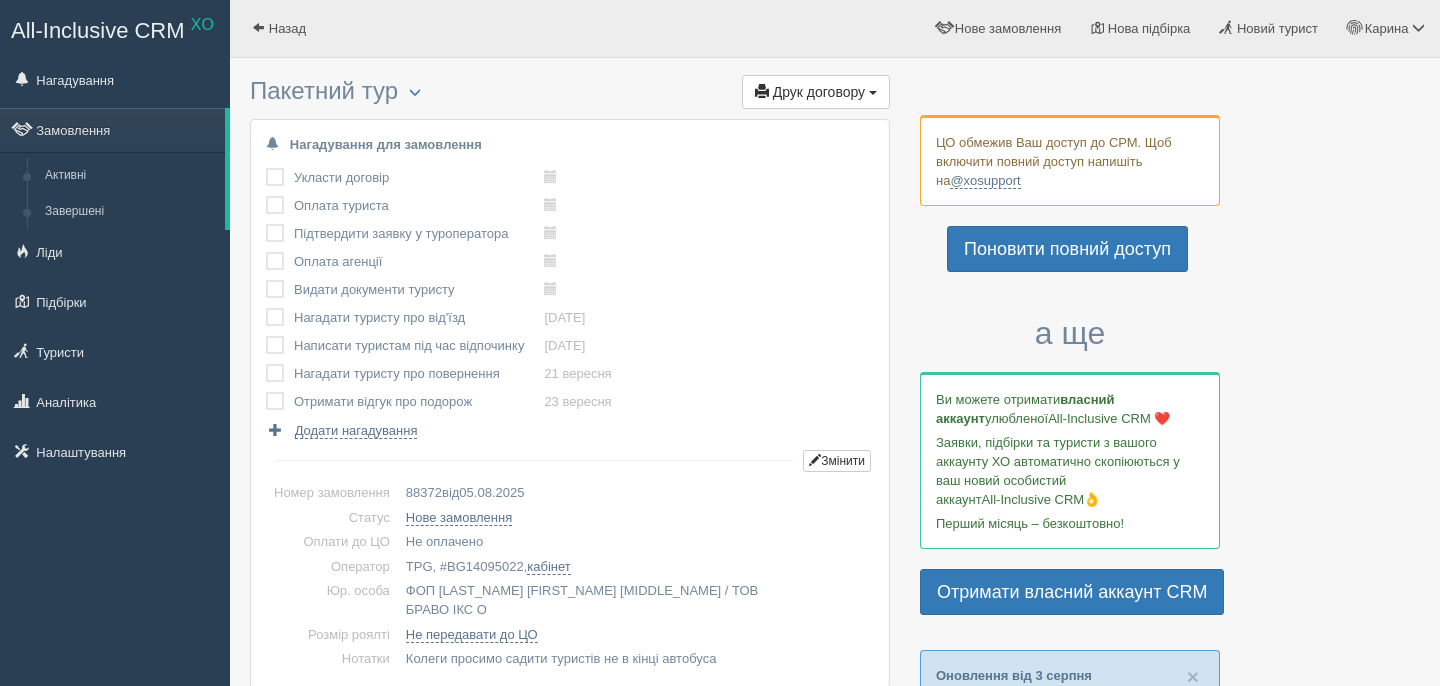 scroll, scrollTop: 0, scrollLeft: 0, axis: both 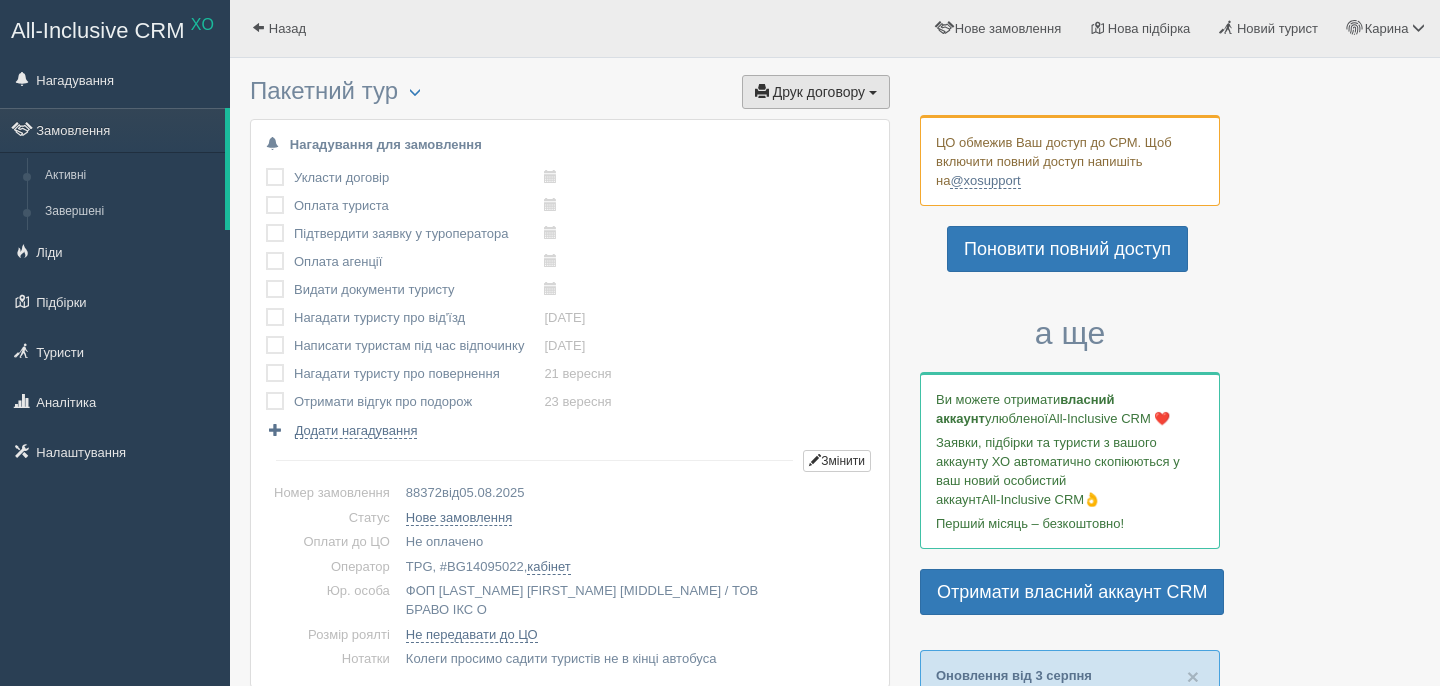 click on "Друк договору" at bounding box center [819, 92] 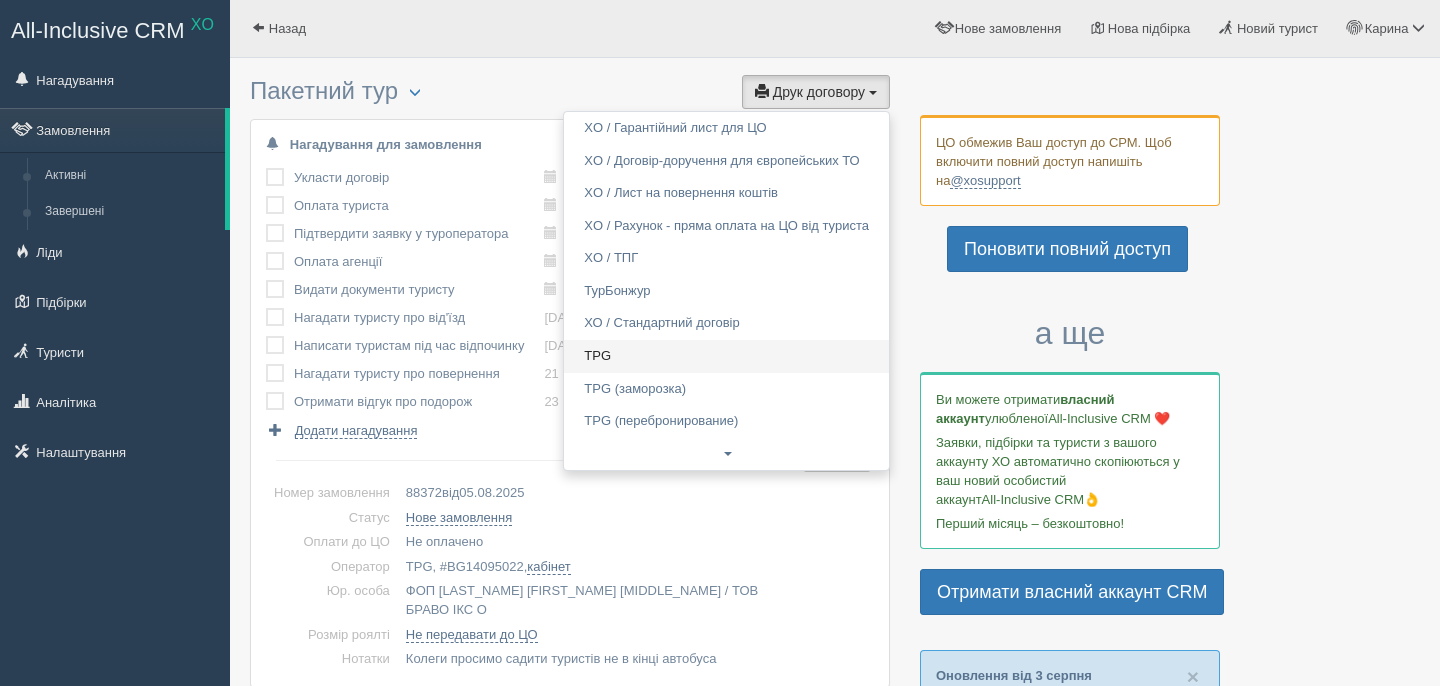 click on "TPG" at bounding box center (726, 356) 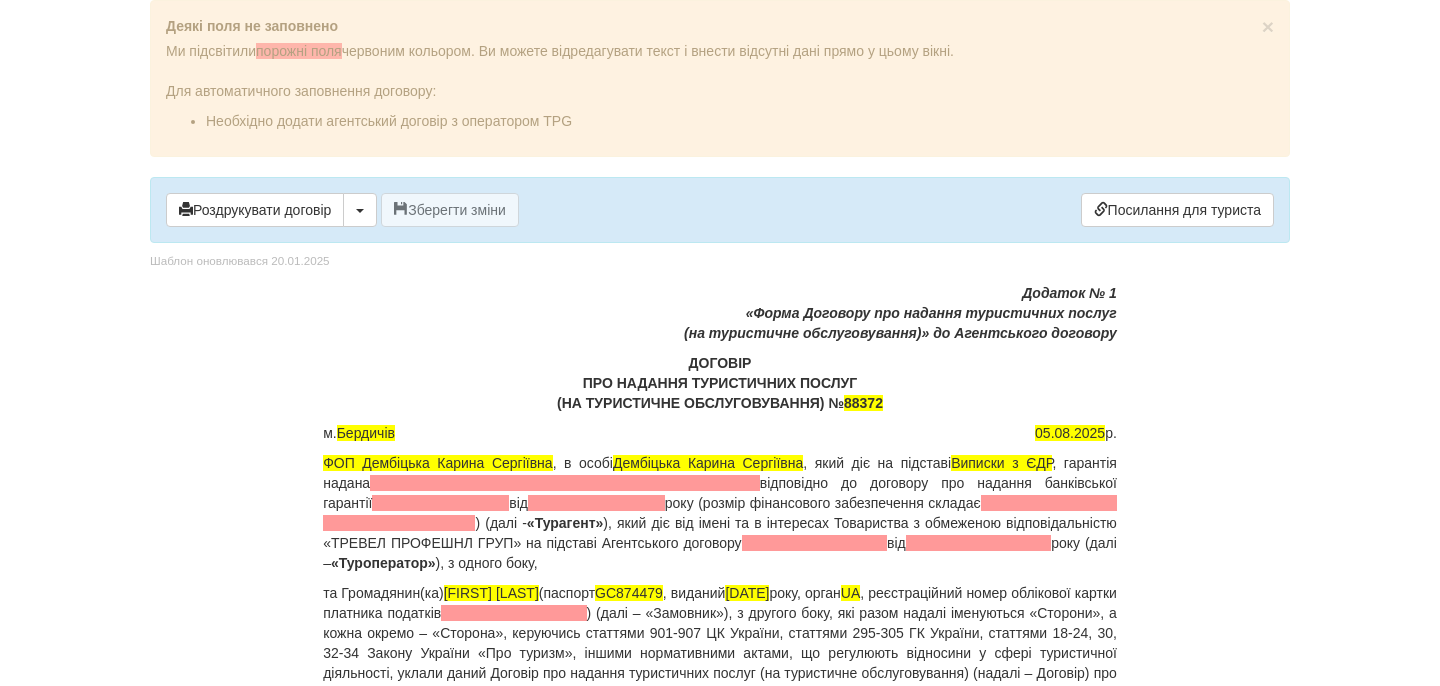 scroll, scrollTop: 0, scrollLeft: 0, axis: both 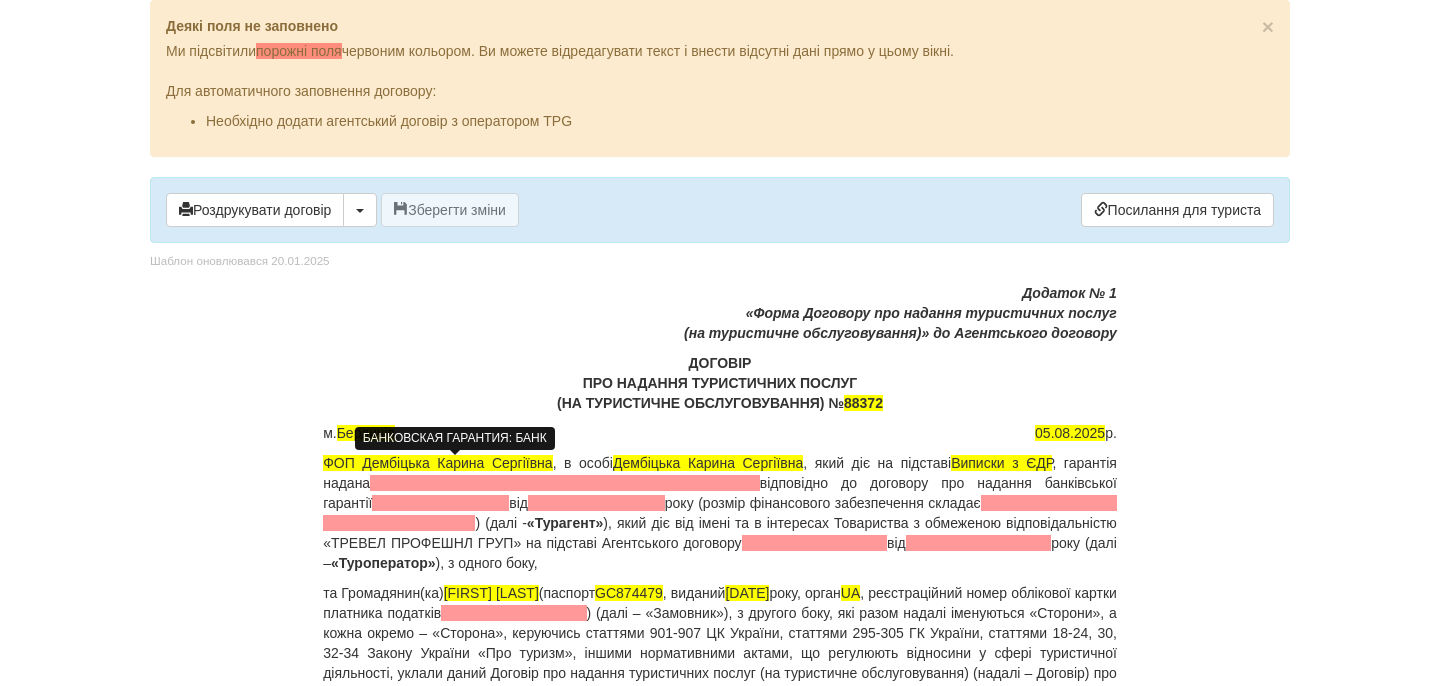click at bounding box center (565, 483) 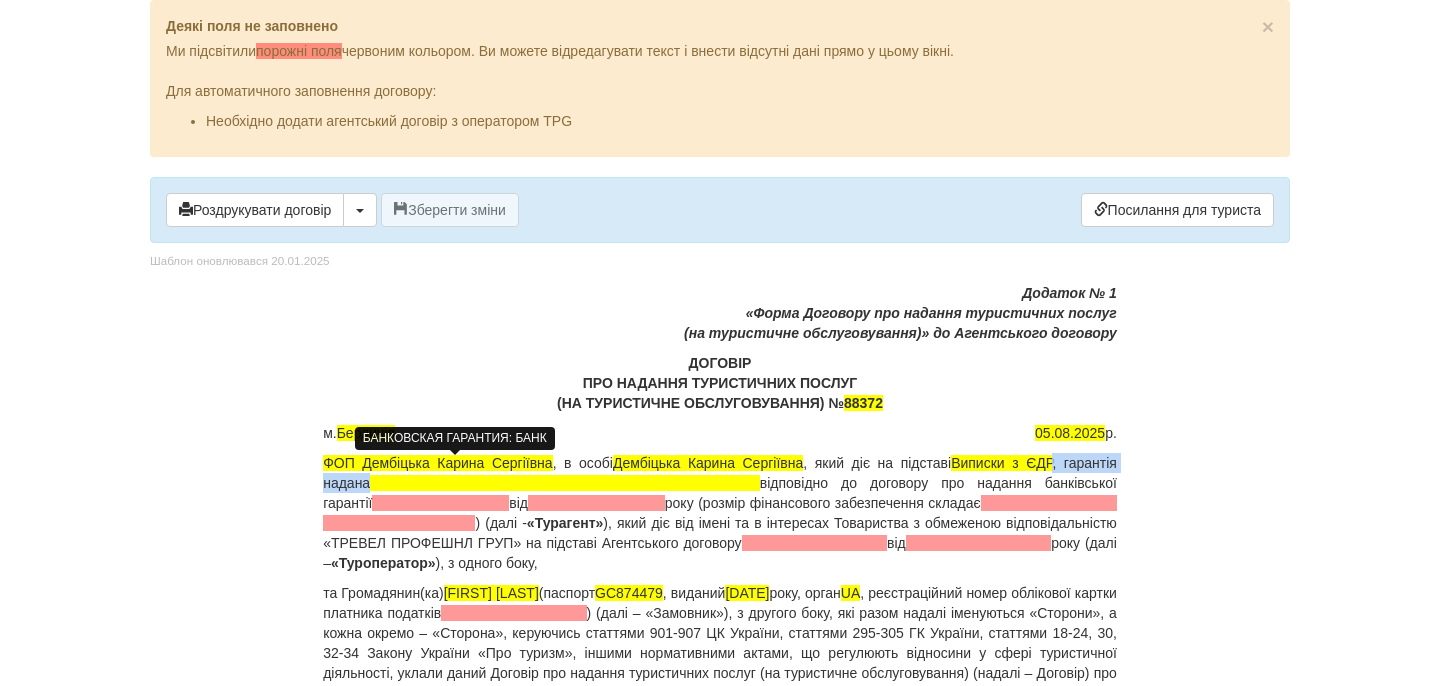 type 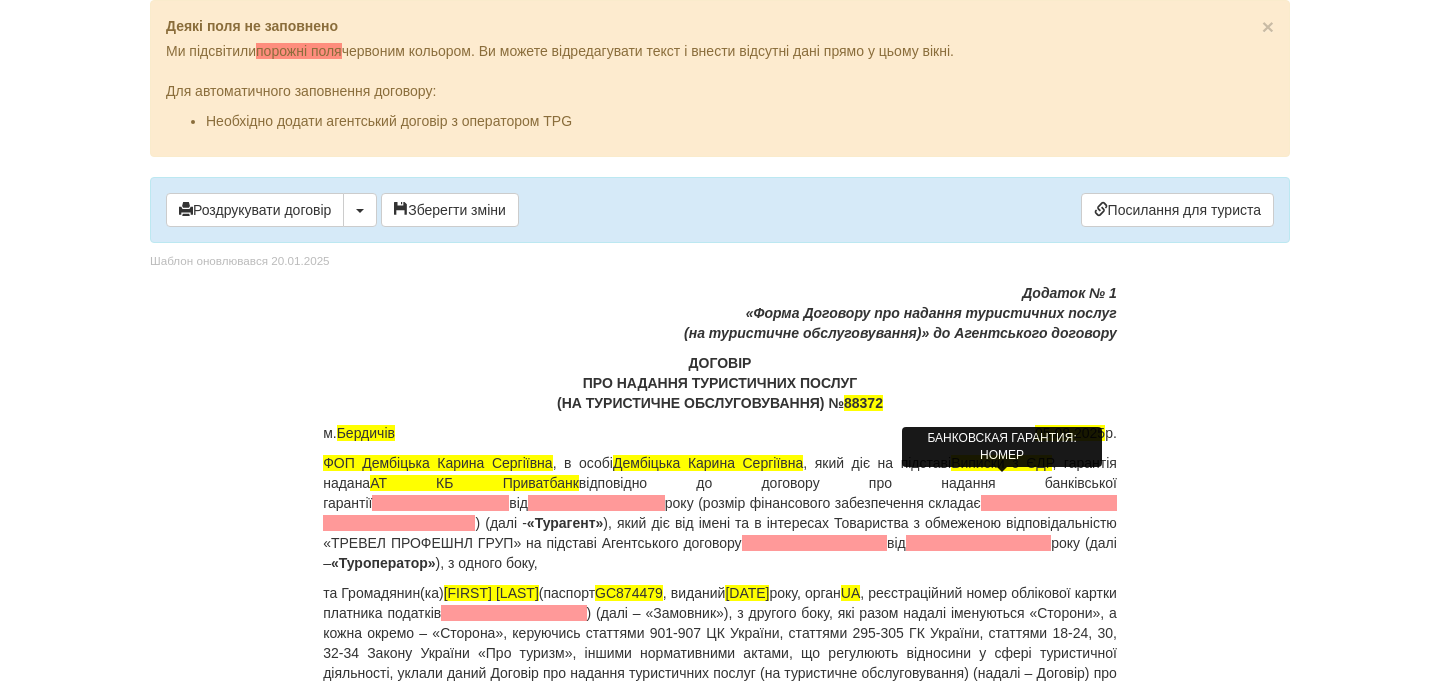 click at bounding box center [440, 503] 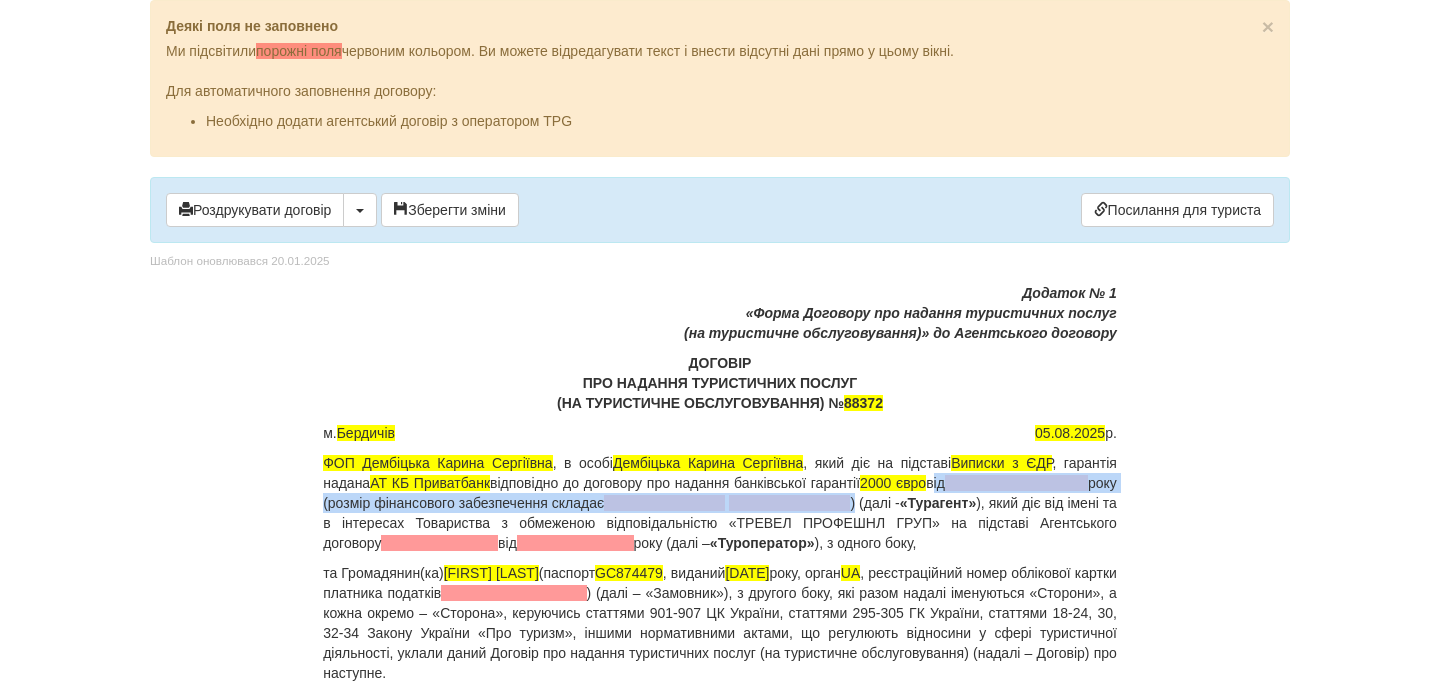 drag, startPoint x: 966, startPoint y: 483, endPoint x: 913, endPoint y: 502, distance: 56.302753 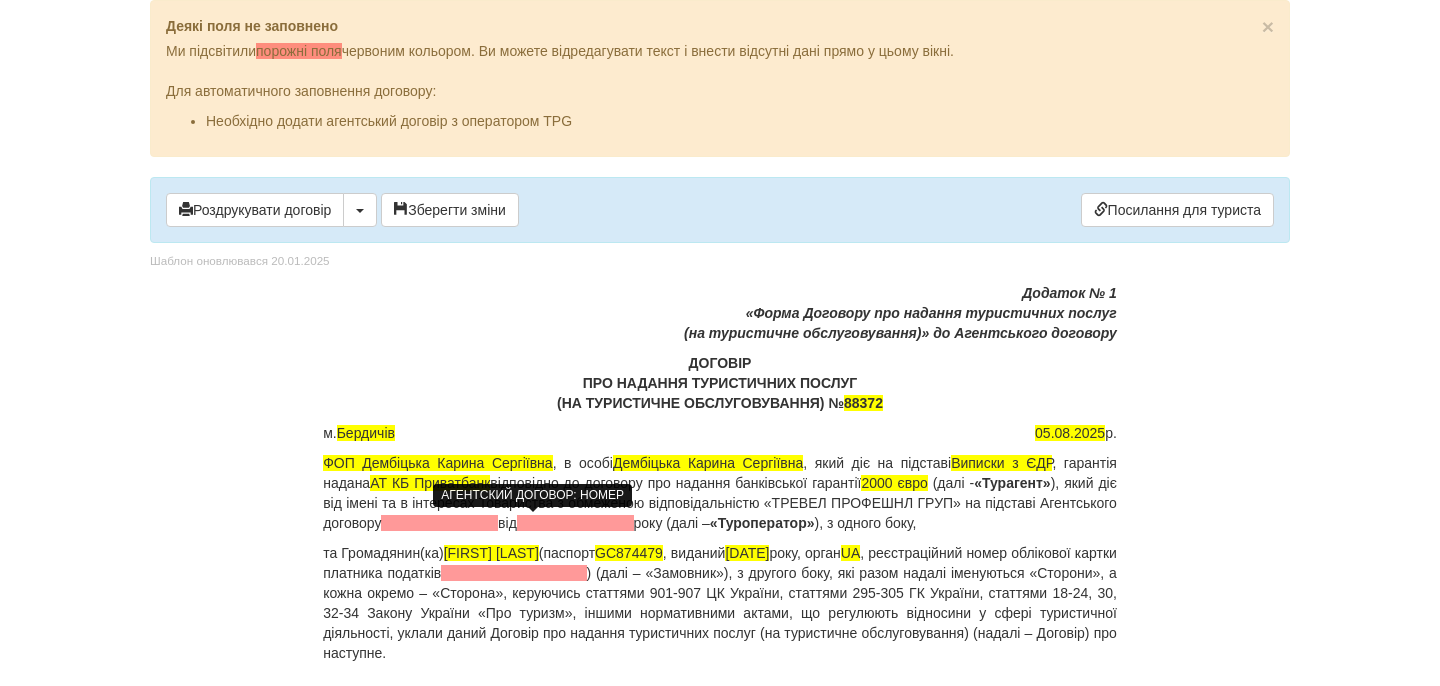 click at bounding box center (439, 523) 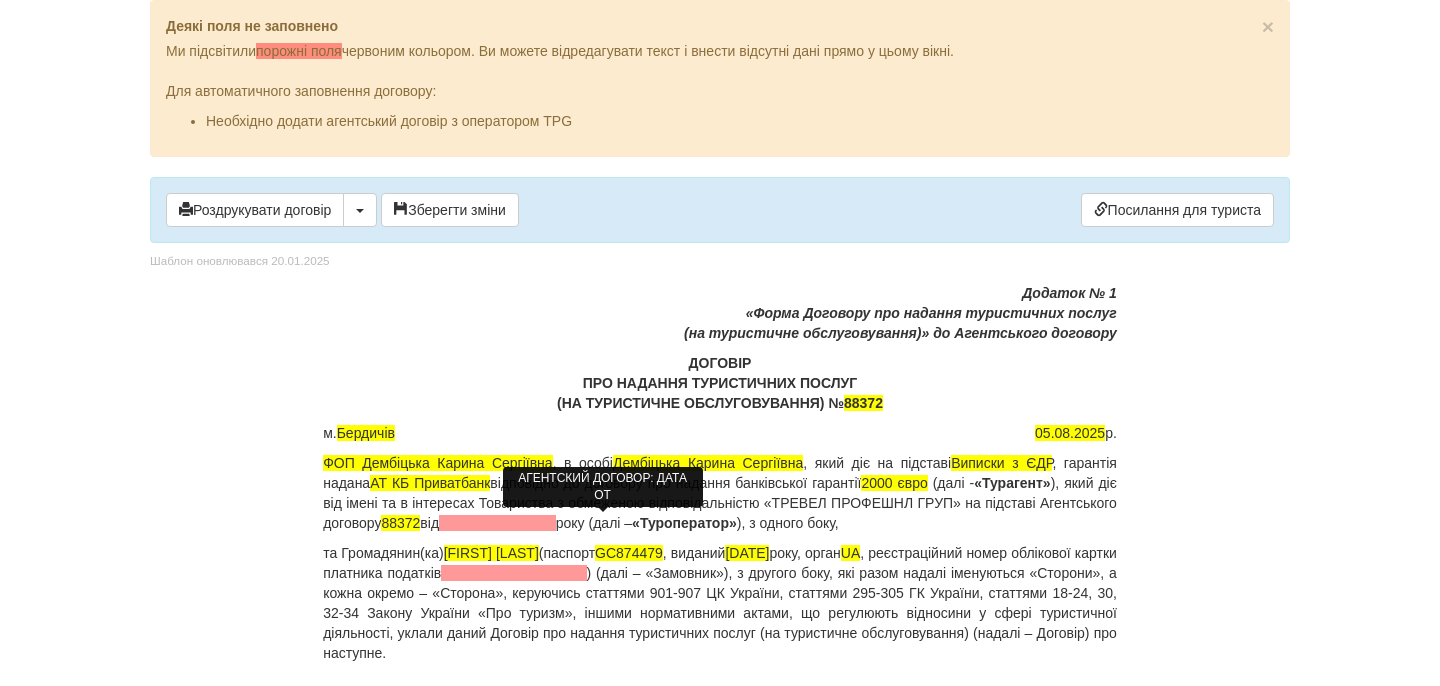 click at bounding box center (497, 523) 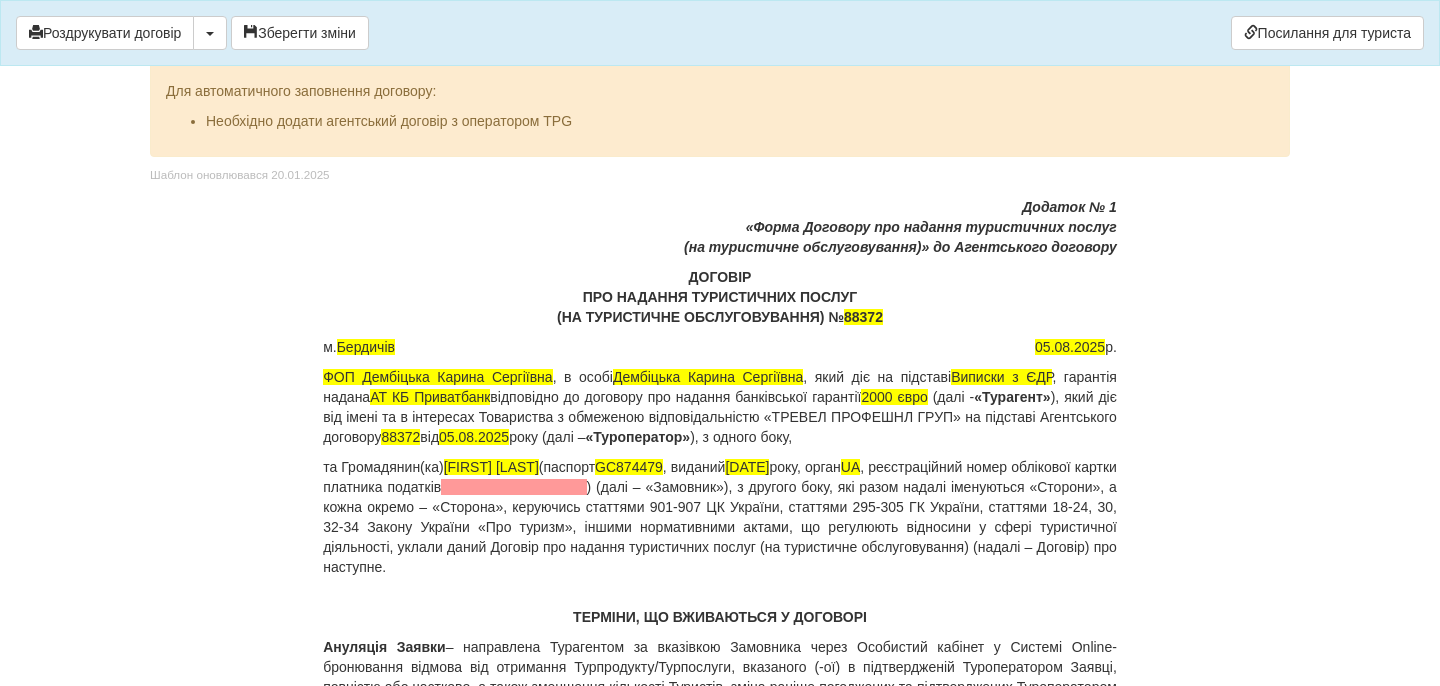 scroll, scrollTop: 197, scrollLeft: 0, axis: vertical 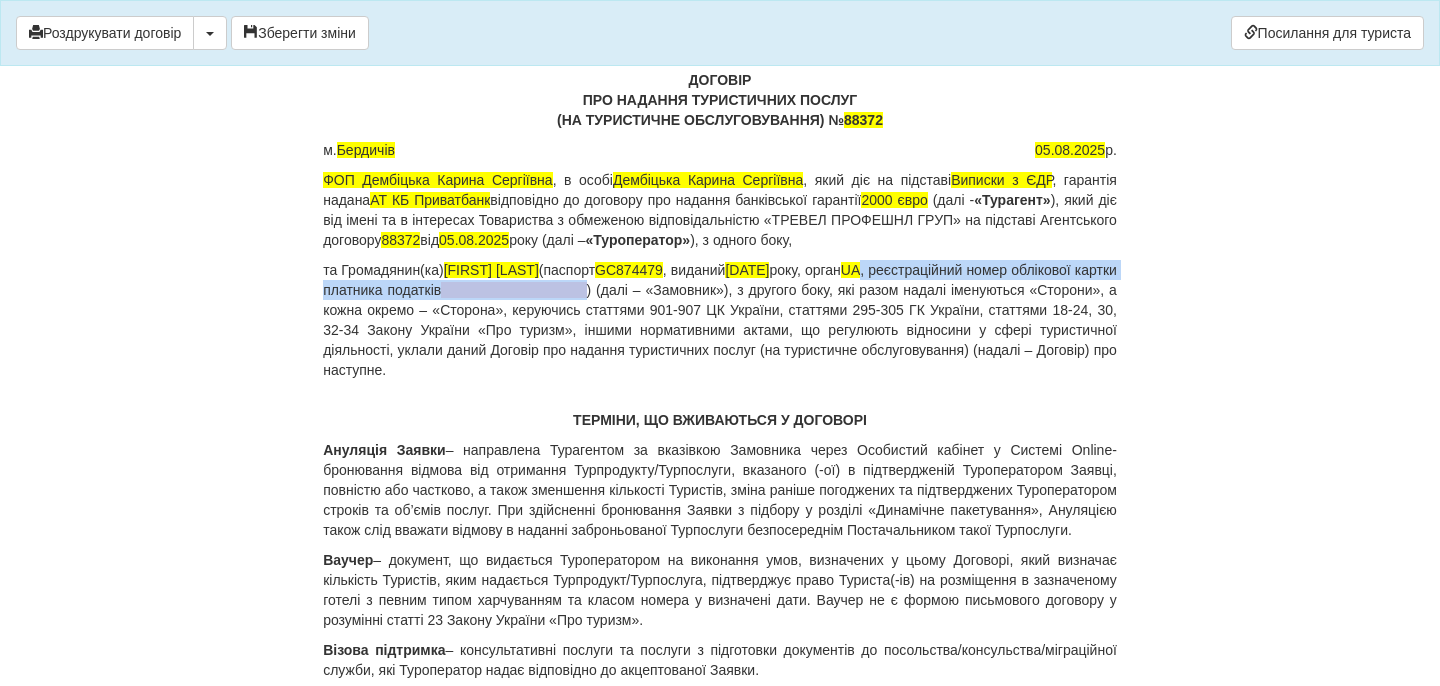 drag, startPoint x: 957, startPoint y: 272, endPoint x: 732, endPoint y: 285, distance: 225.37524 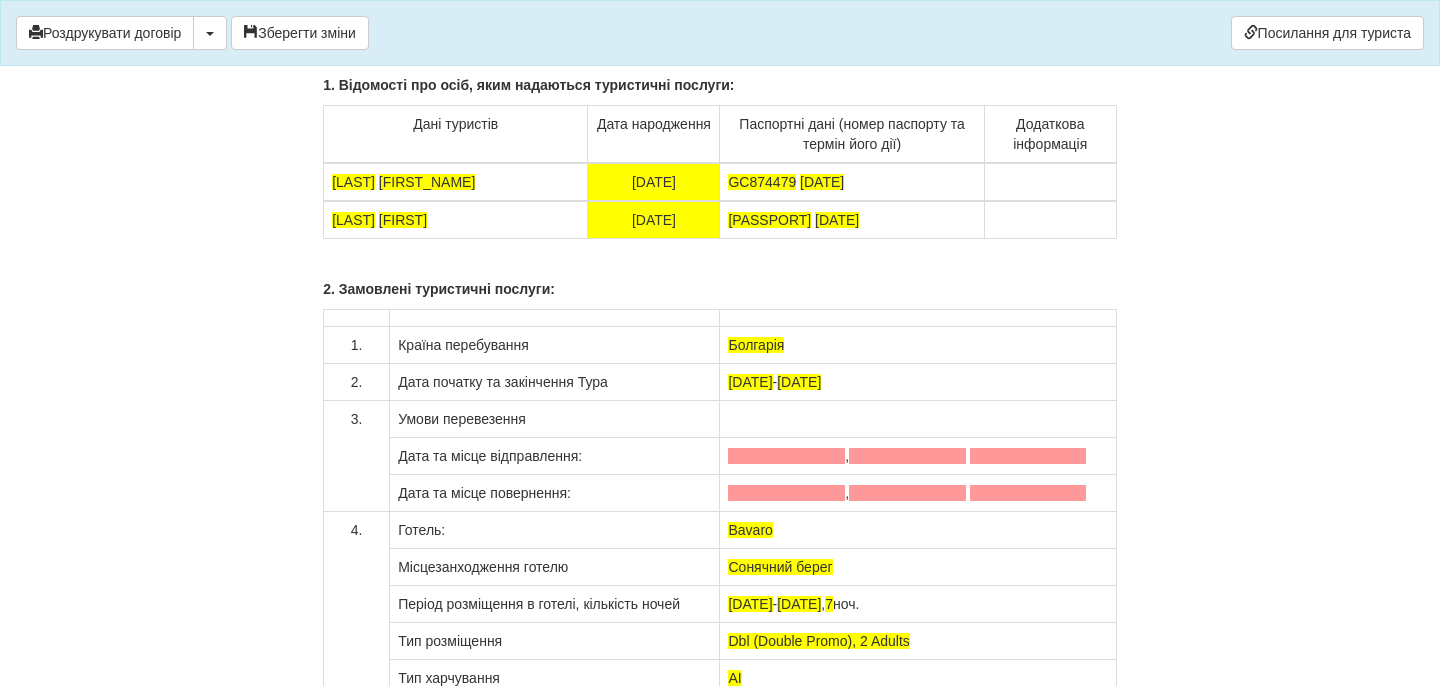 scroll, scrollTop: 15196, scrollLeft: 0, axis: vertical 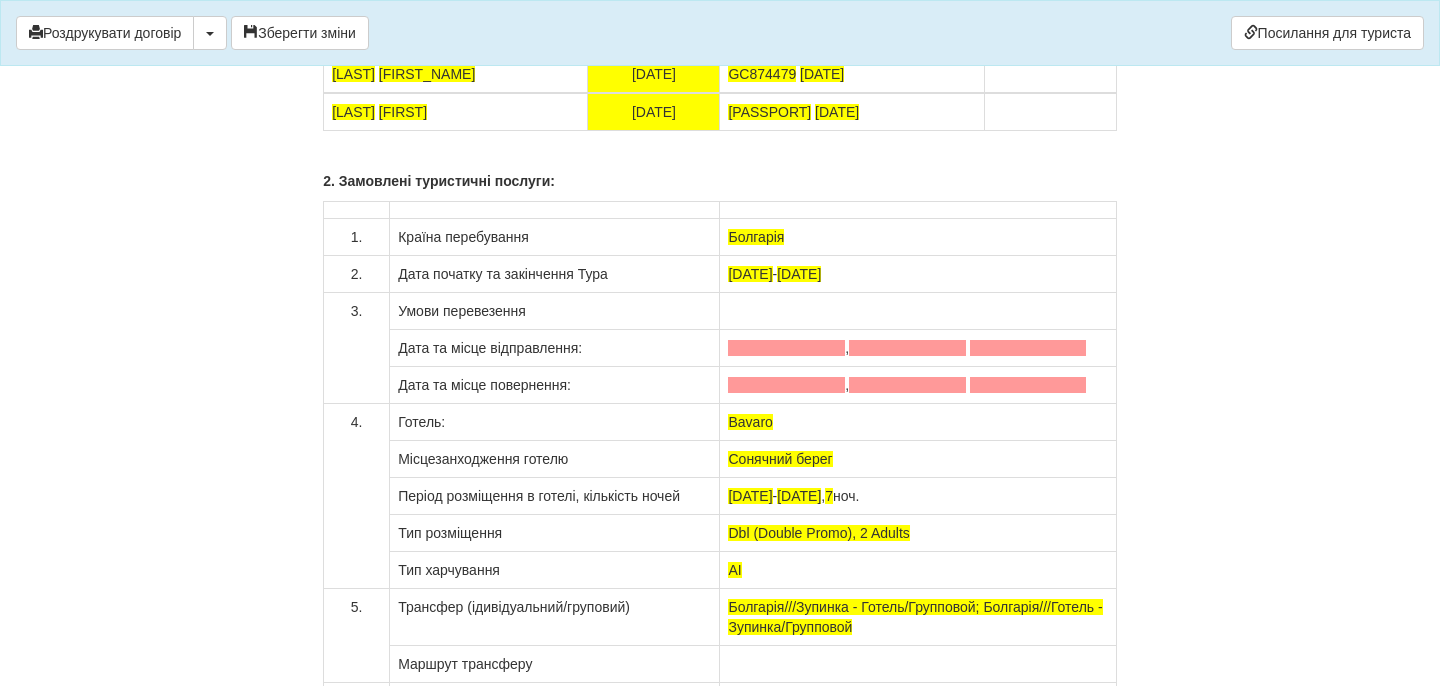 drag, startPoint x: 886, startPoint y: 102, endPoint x: 729, endPoint y: 99, distance: 157.02866 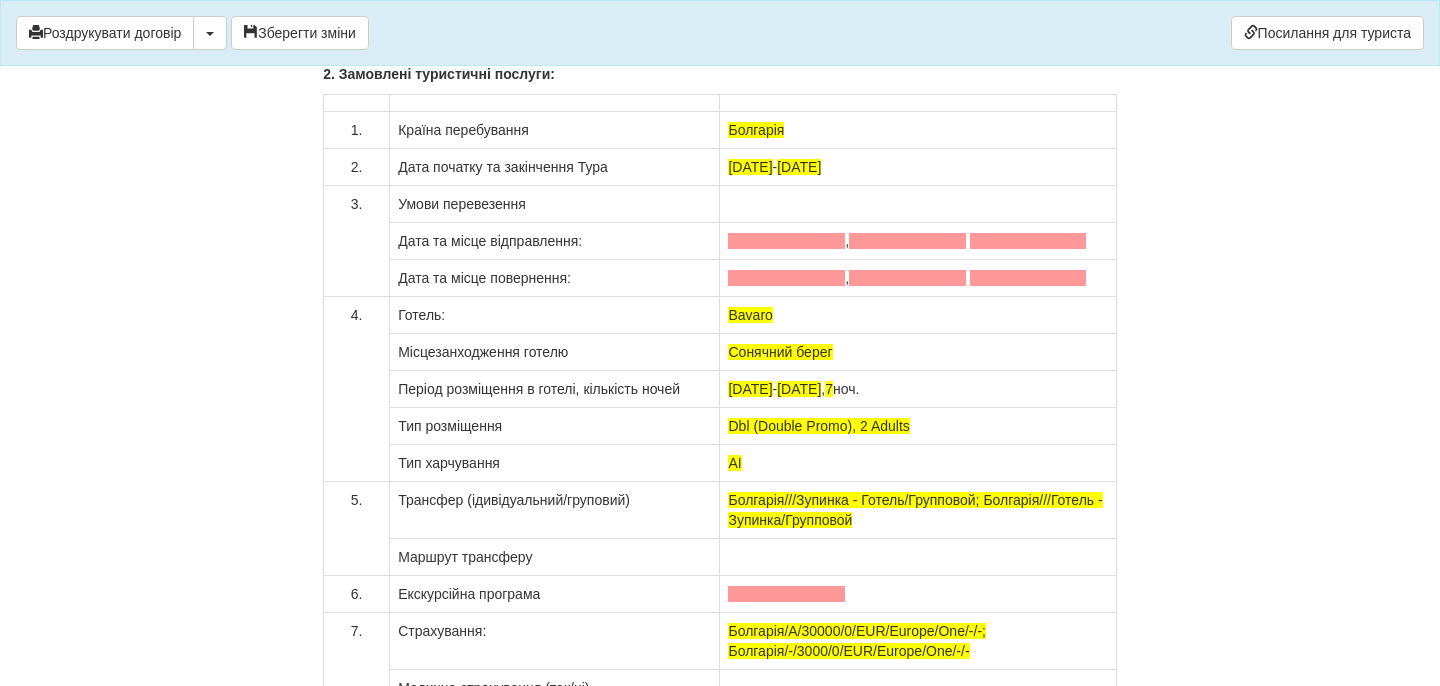 scroll, scrollTop: 15320, scrollLeft: 0, axis: vertical 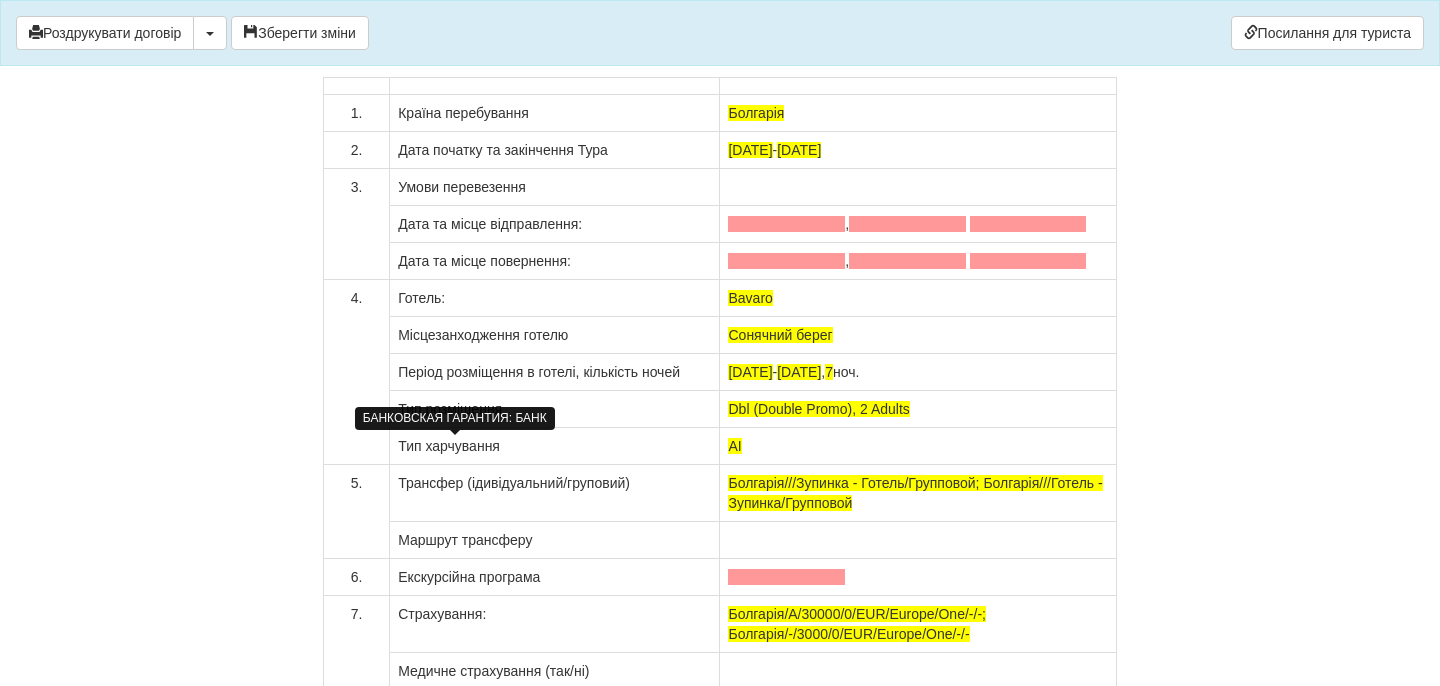 click at bounding box center [565, -337] 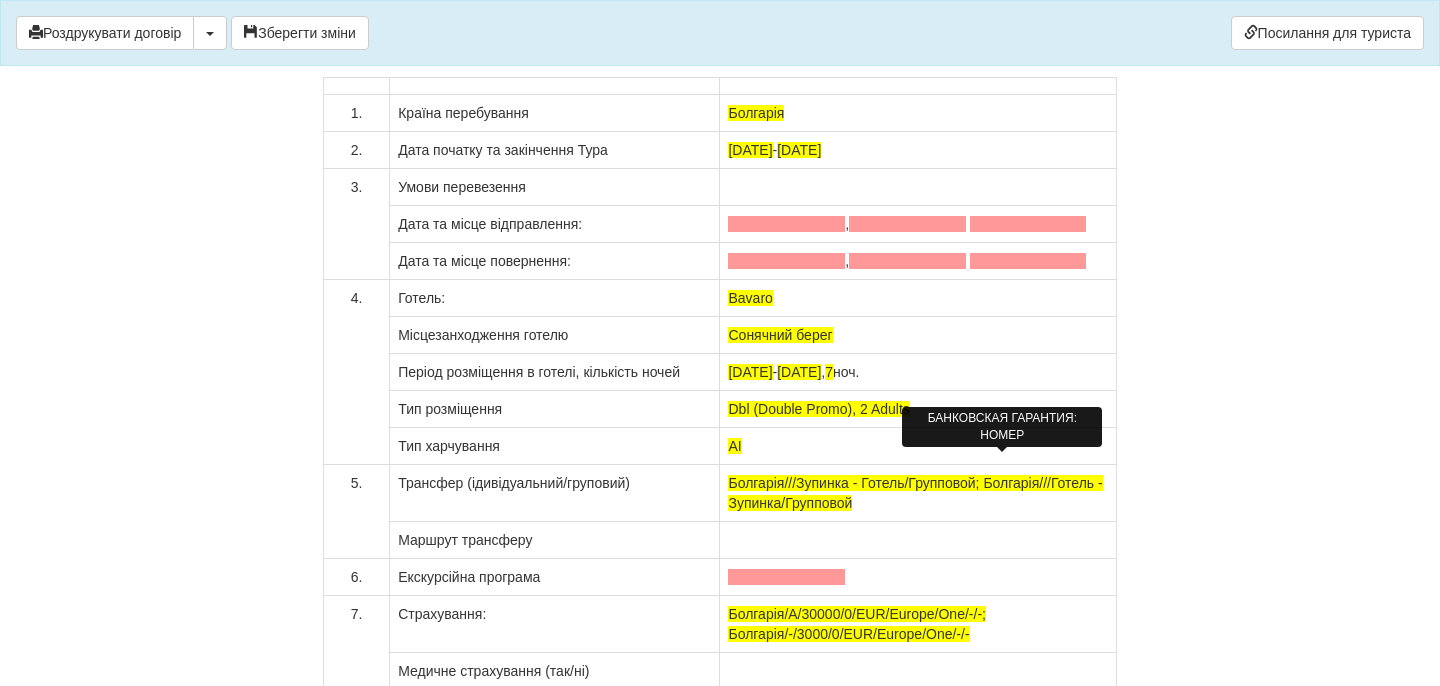 click at bounding box center (440, -317) 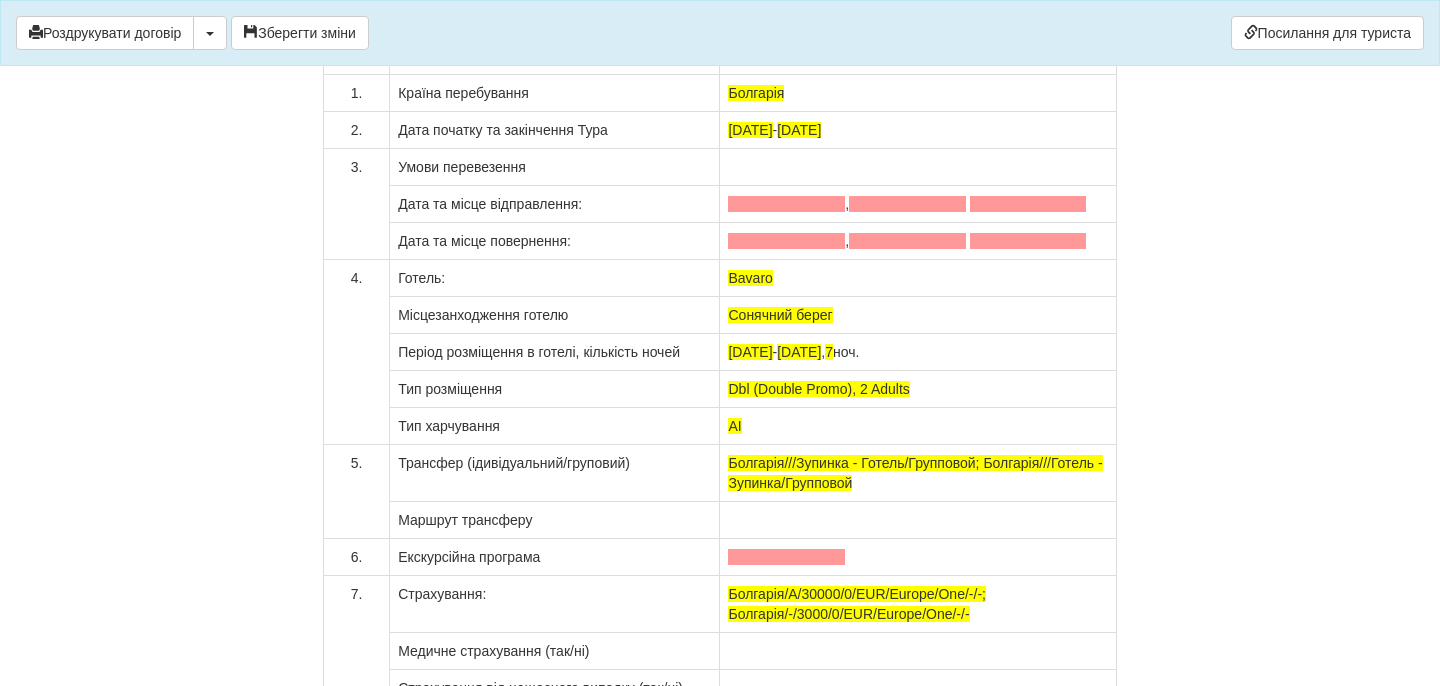 drag, startPoint x: 969, startPoint y: 460, endPoint x: 913, endPoint y: 478, distance: 58.821766 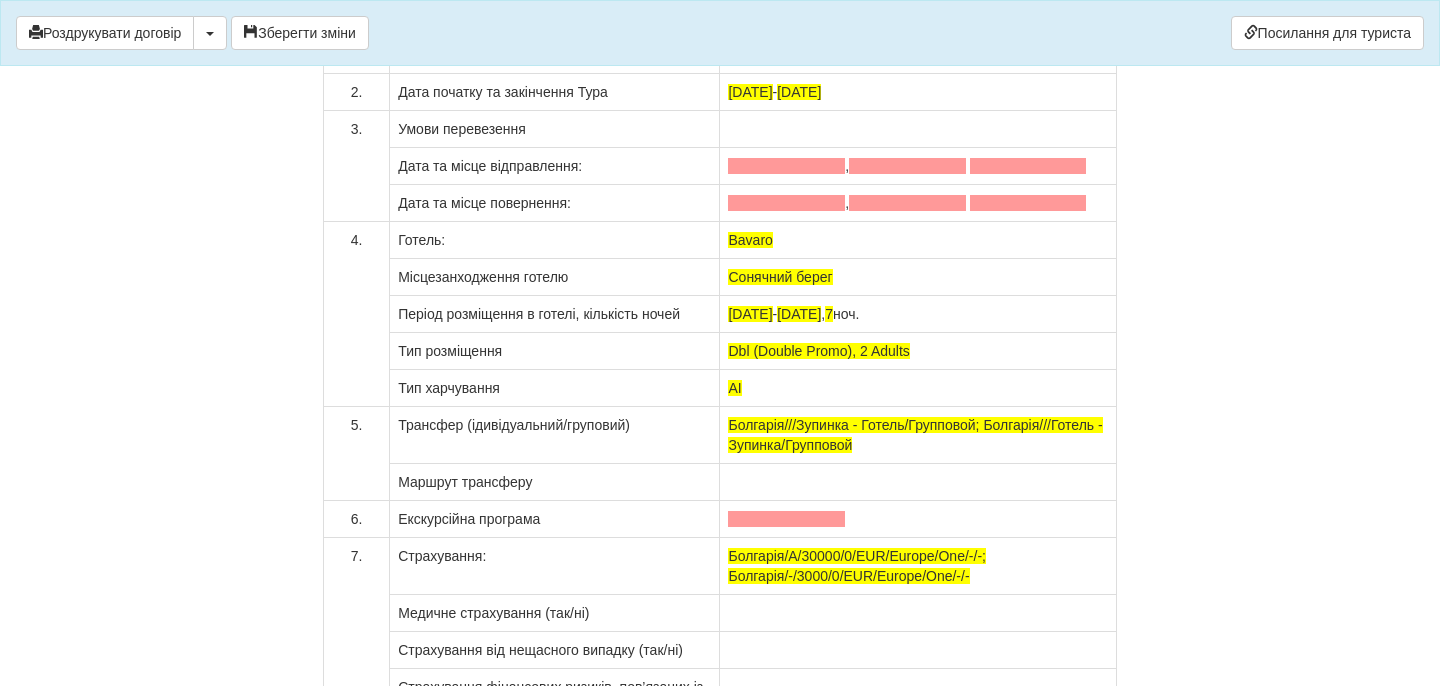 scroll, scrollTop: 15339, scrollLeft: 0, axis: vertical 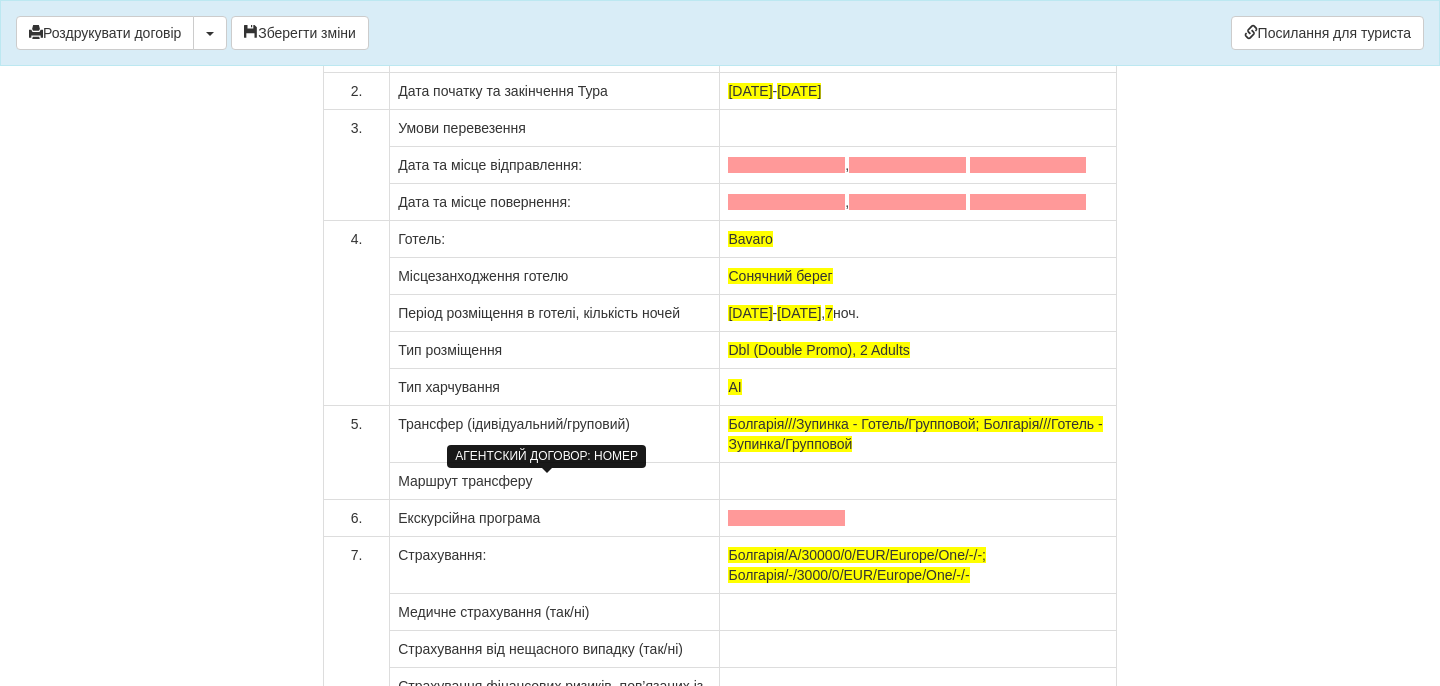 click at bounding box center (446, -316) 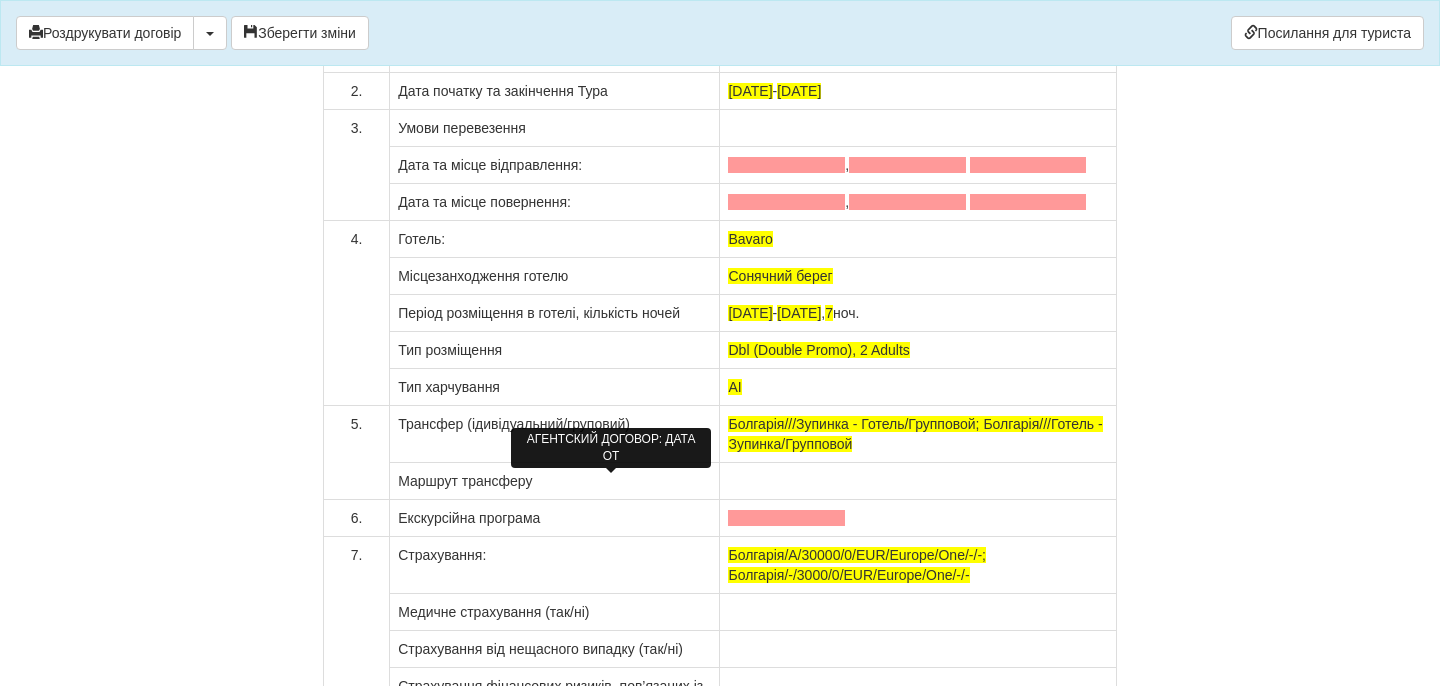 click at bounding box center [522, -316] 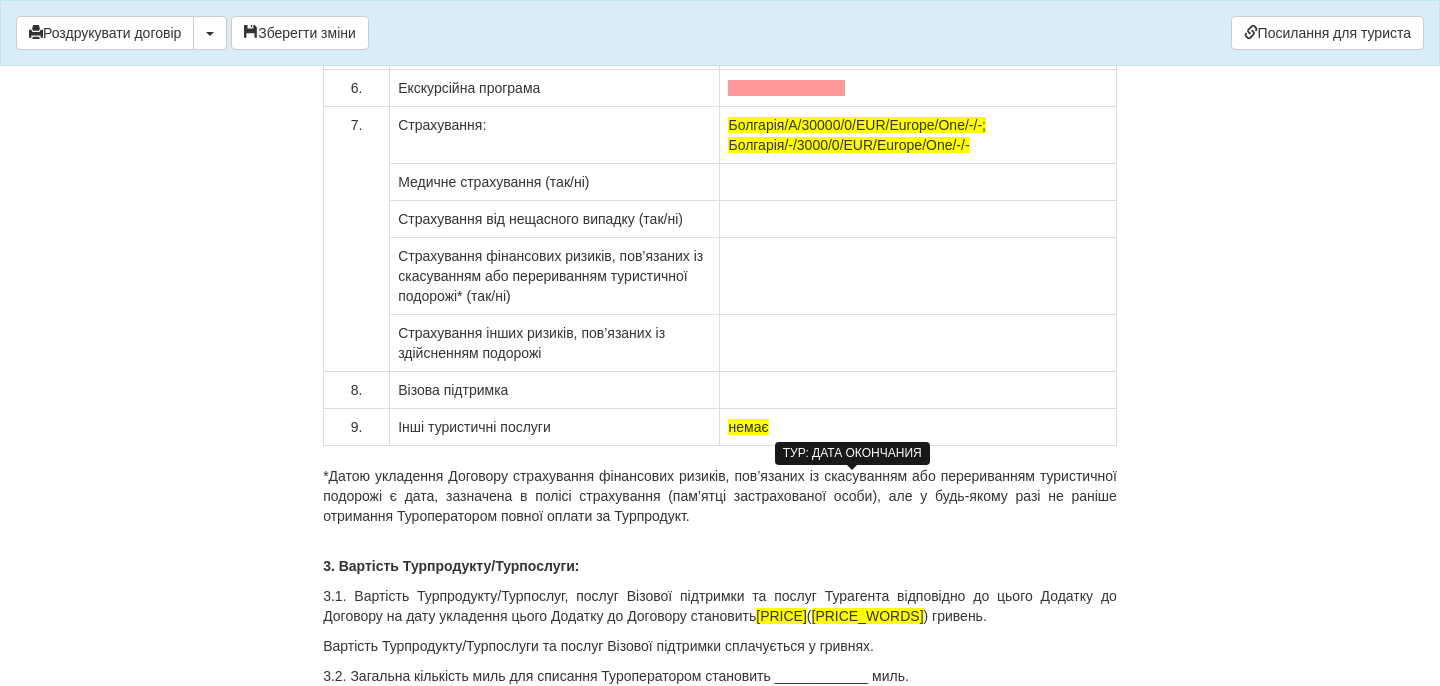 scroll, scrollTop: 15799, scrollLeft: 0, axis: vertical 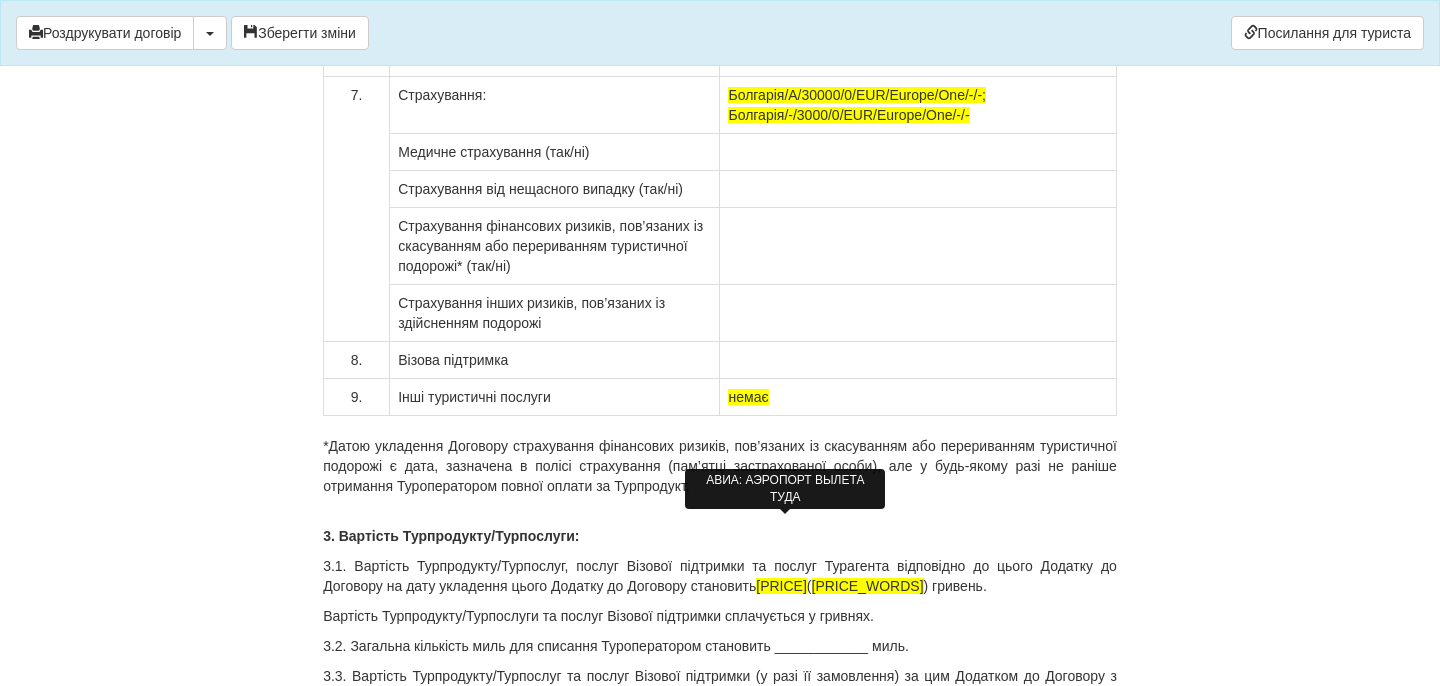 click at bounding box center [786, -295] 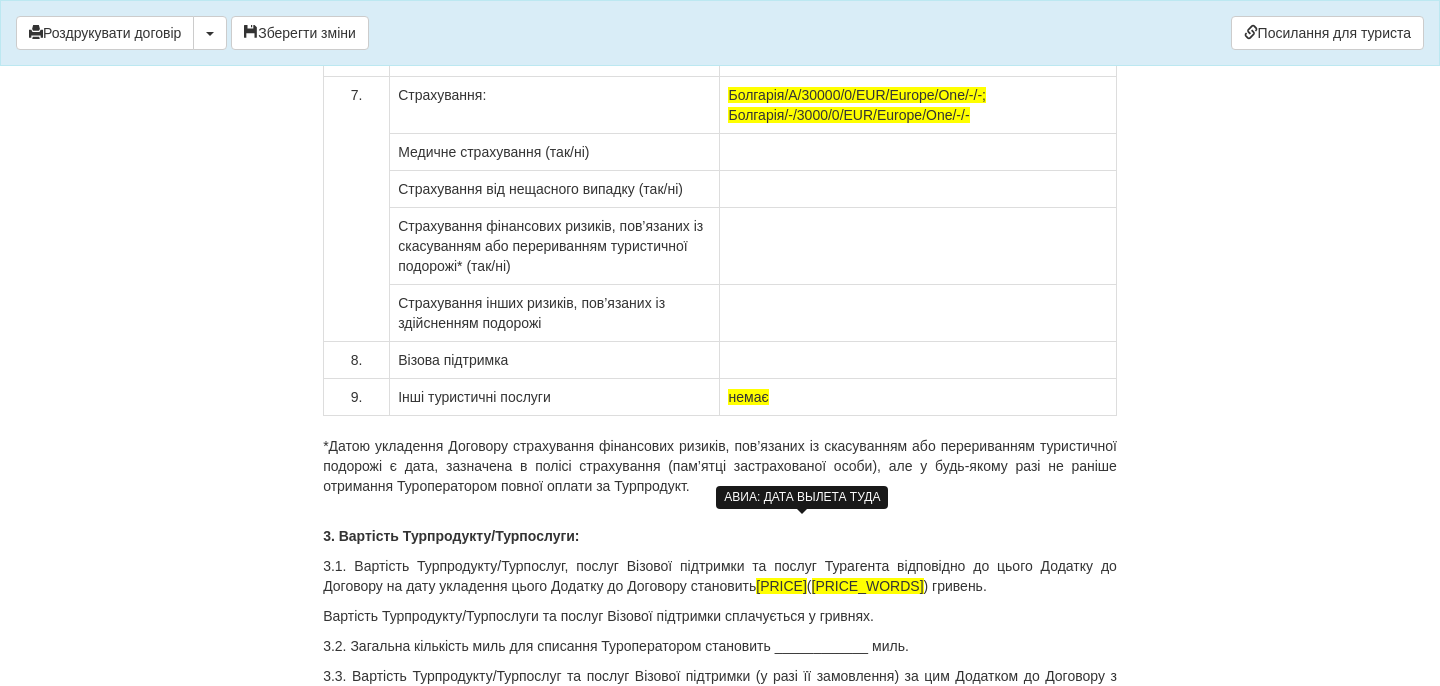 click at bounding box center [825, -295] 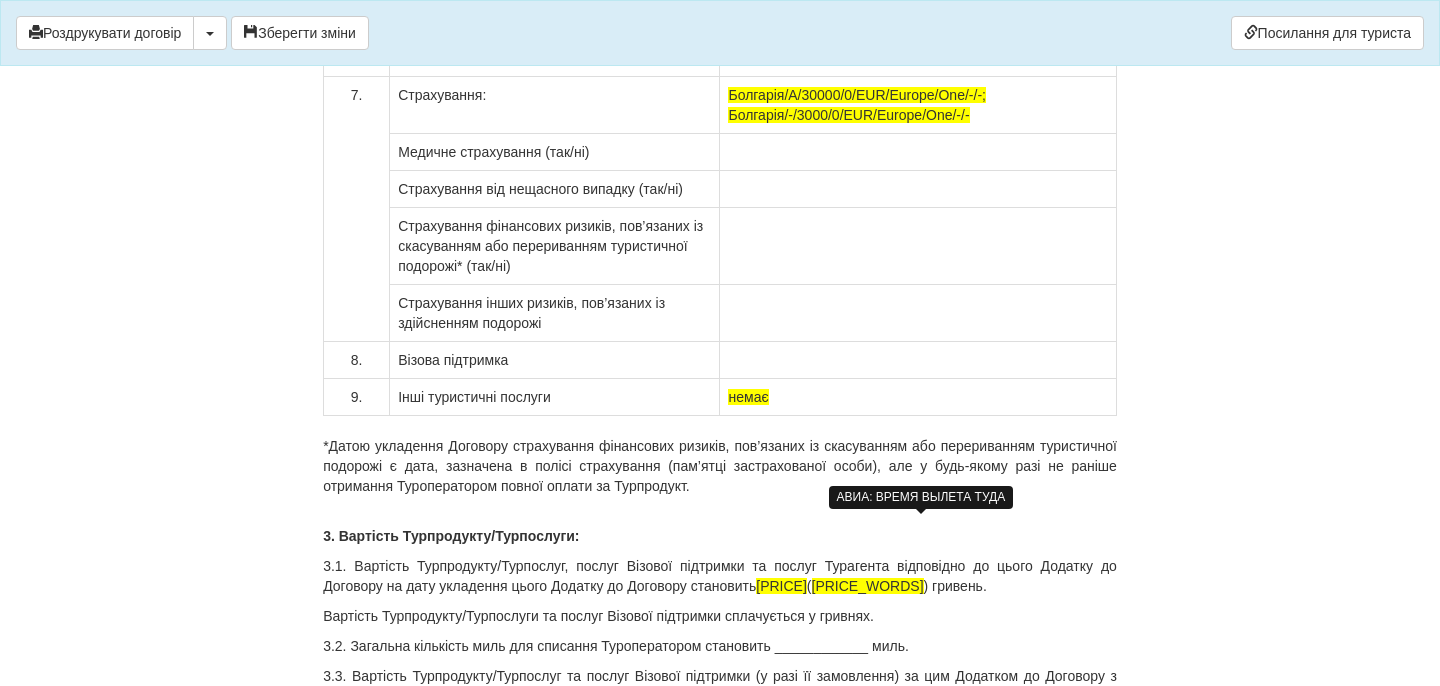click at bounding box center (888, -295) 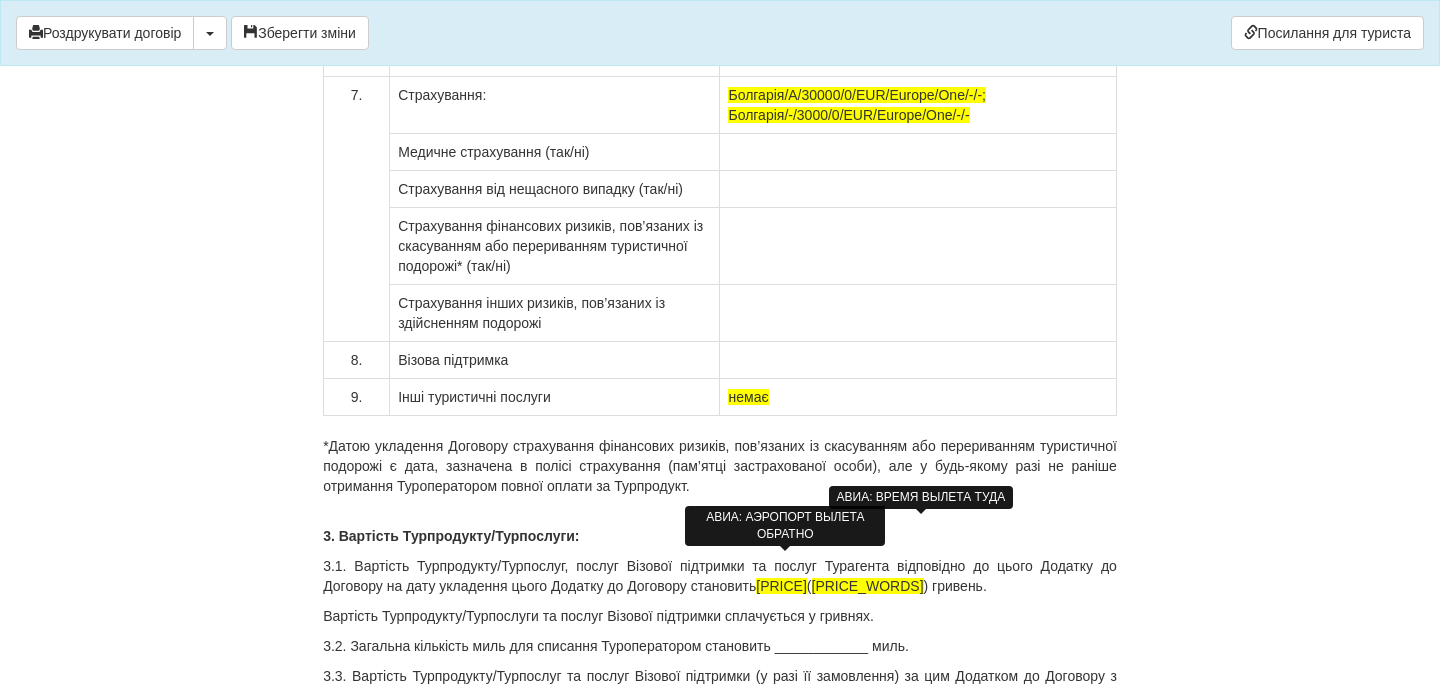 click at bounding box center (786, -258) 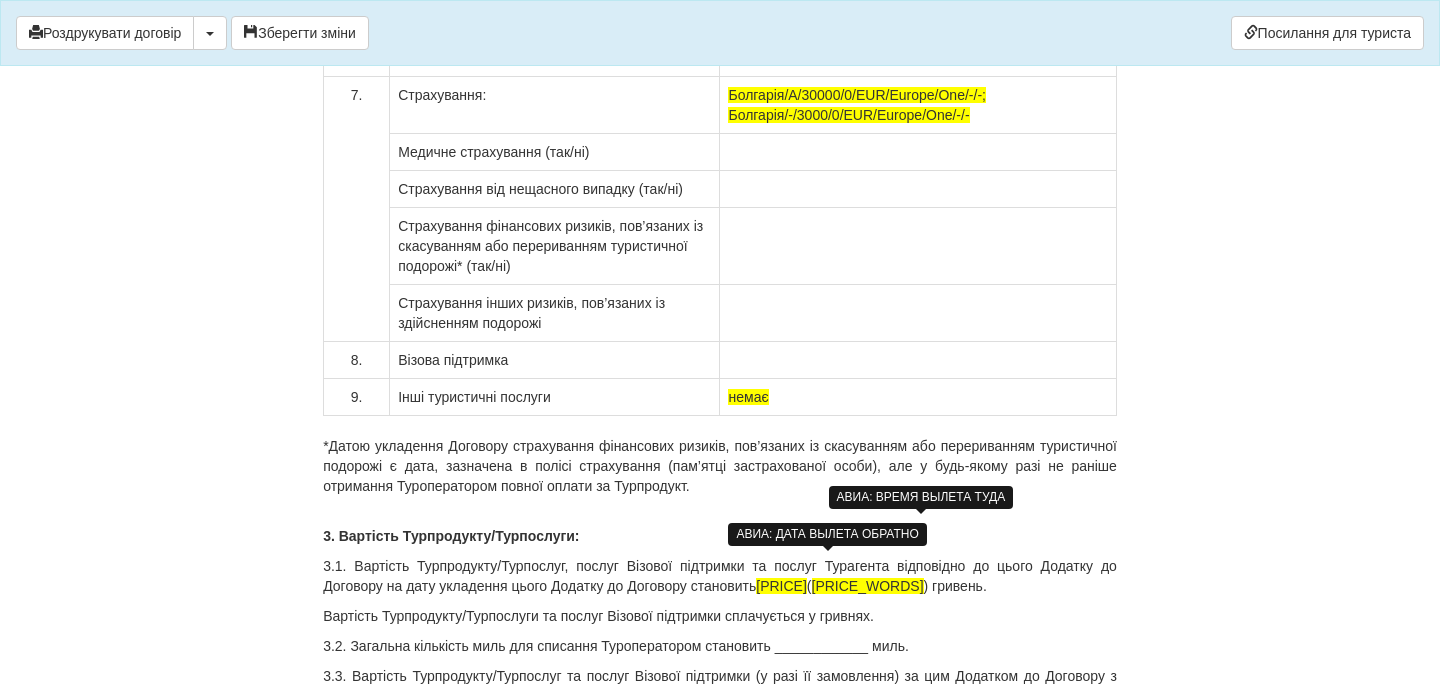 click at bounding box center [825, -258] 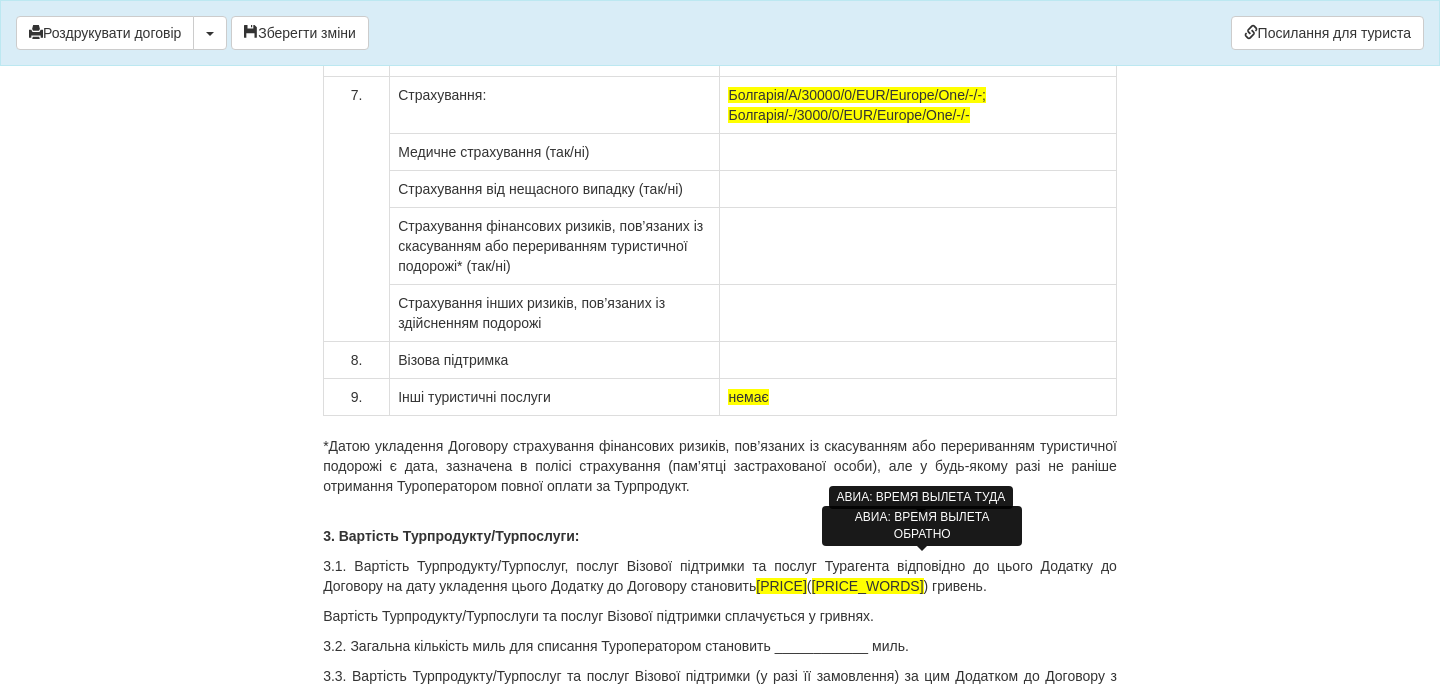 click at bounding box center [888, -258] 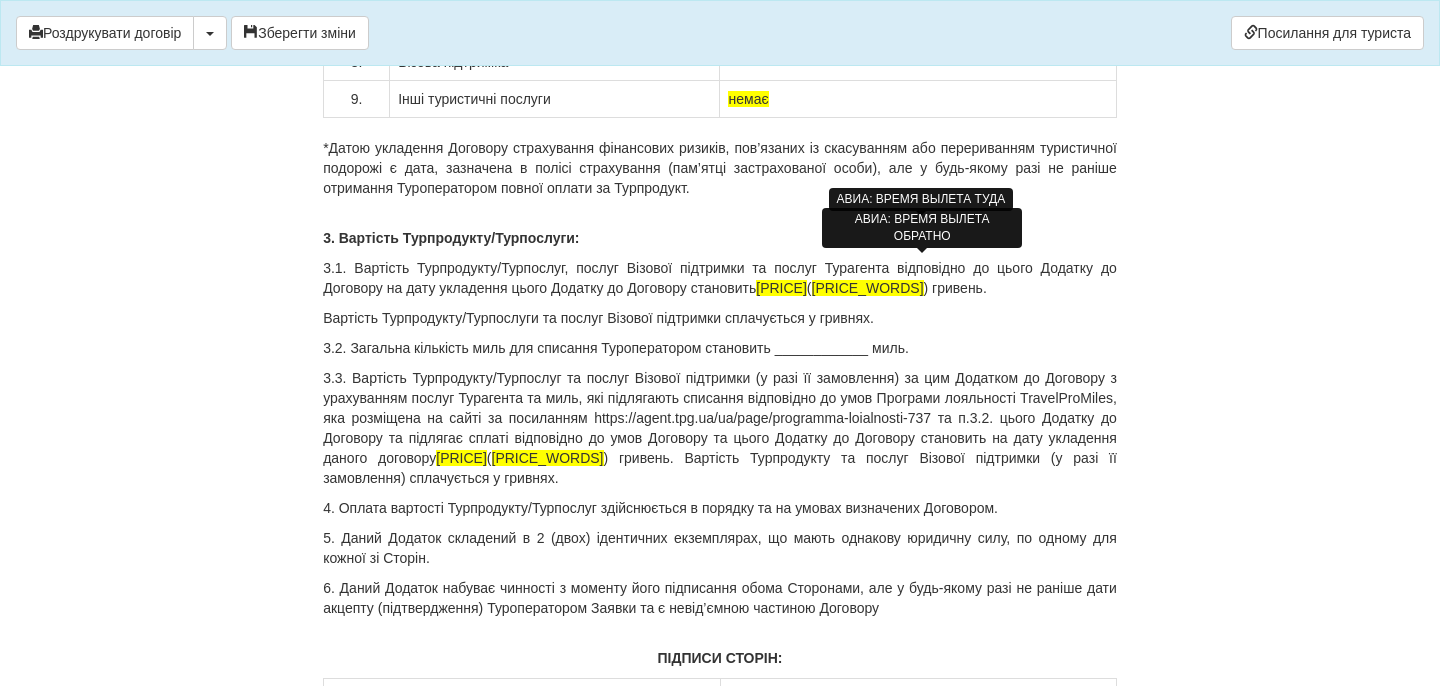 scroll, scrollTop: 16113, scrollLeft: 0, axis: vertical 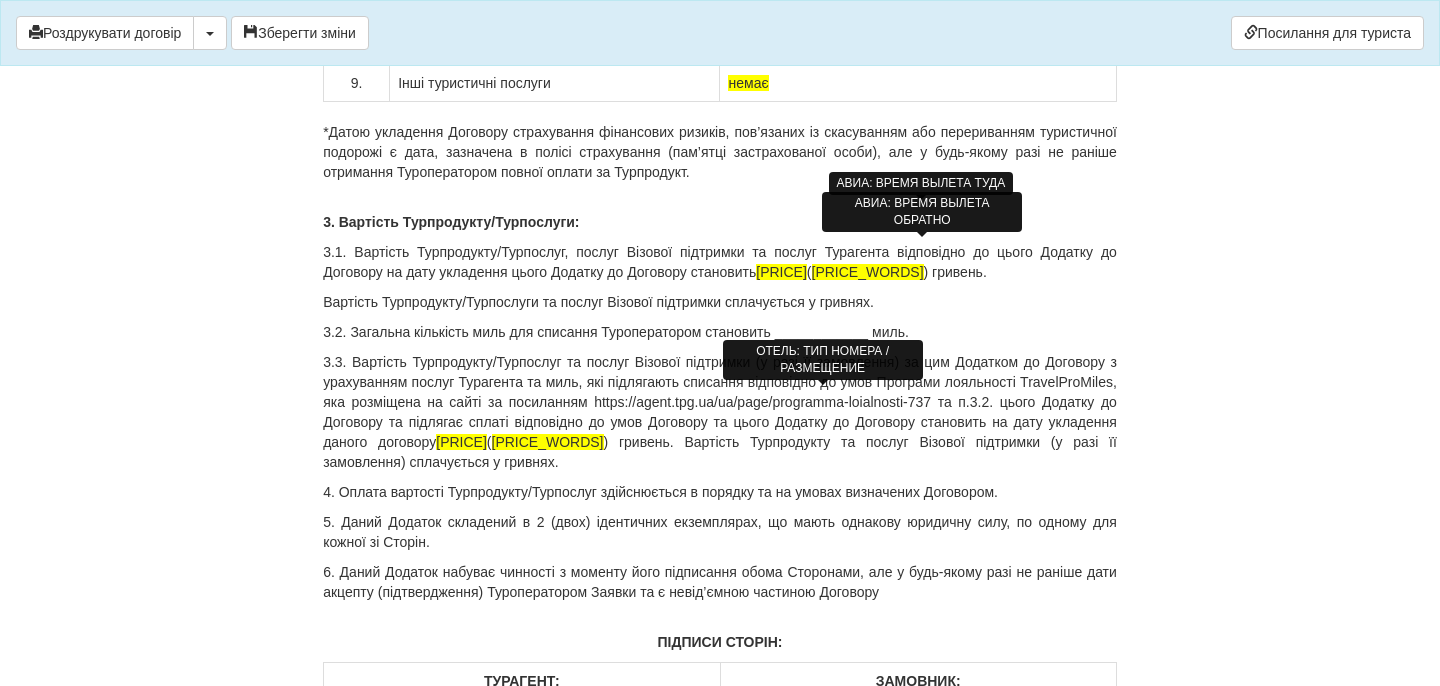 drag, startPoint x: 754, startPoint y: 396, endPoint x: 853, endPoint y: 400, distance: 99.08077 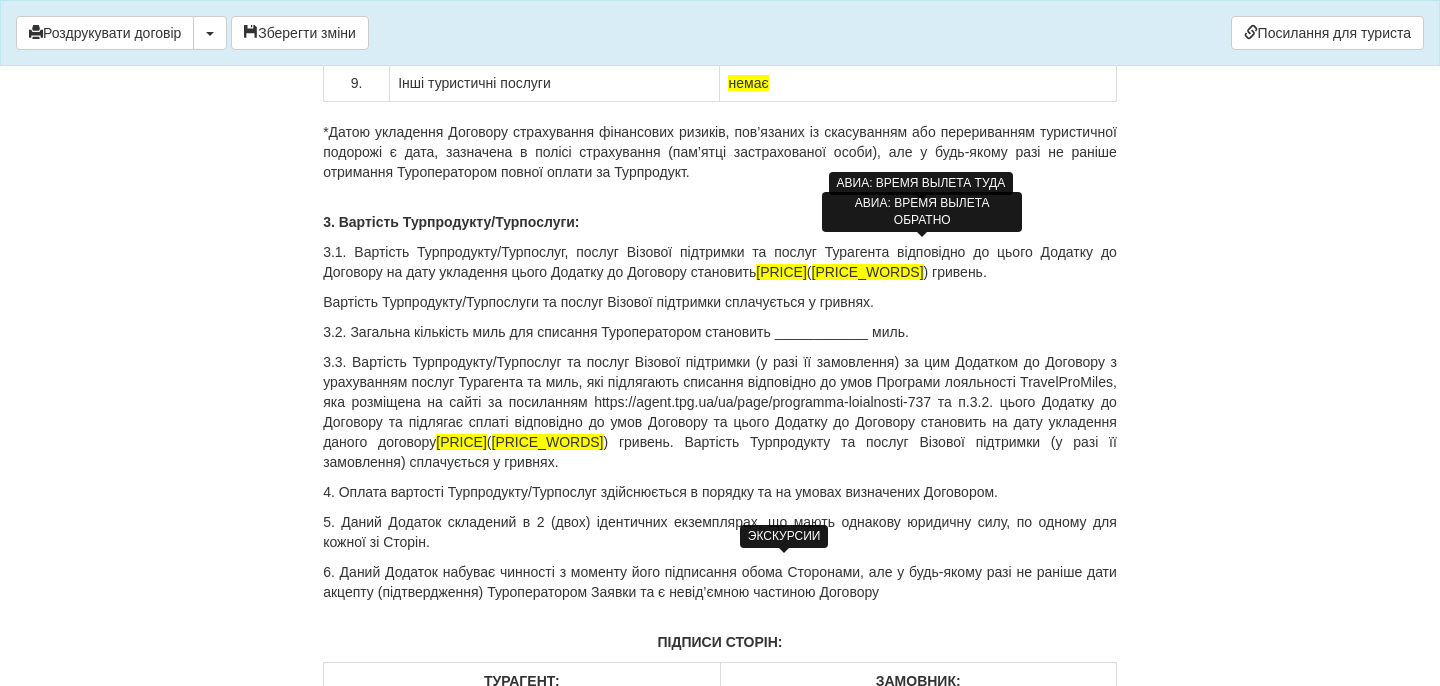 click at bounding box center [786, -256] 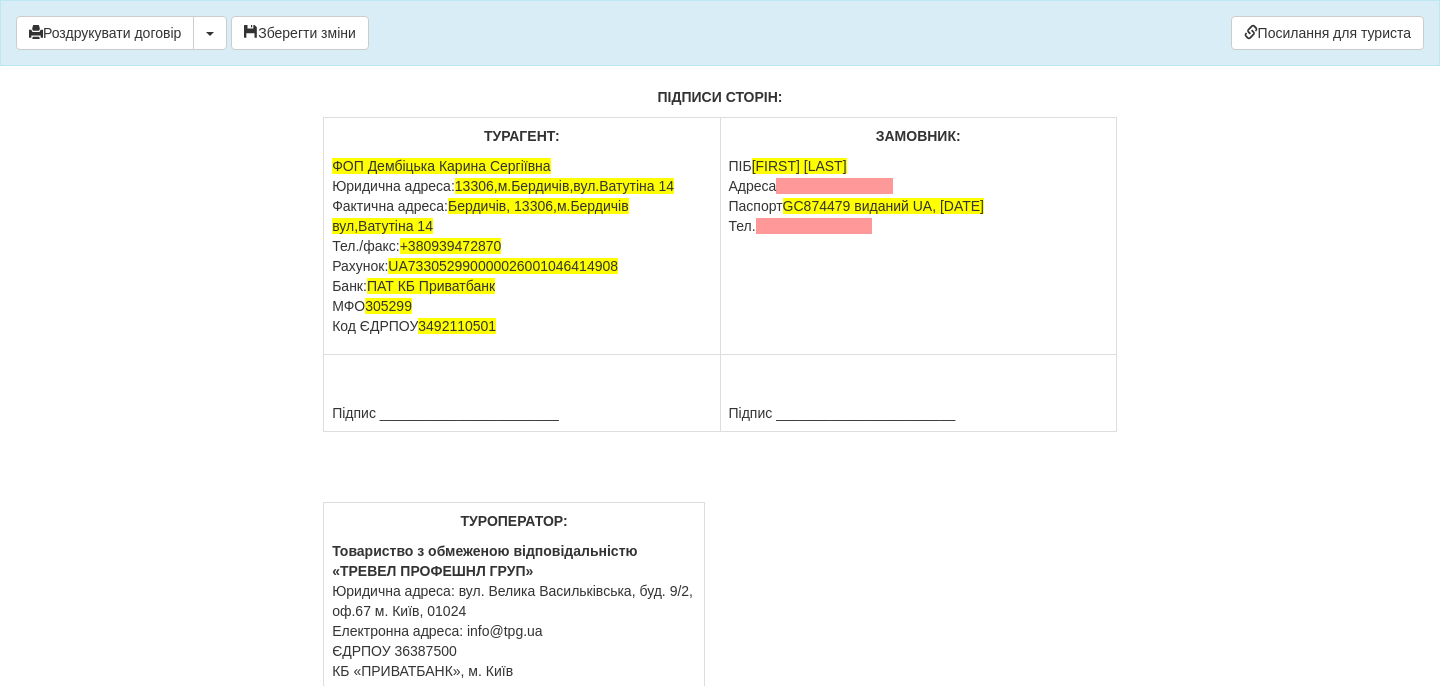 scroll, scrollTop: 16727, scrollLeft: 0, axis: vertical 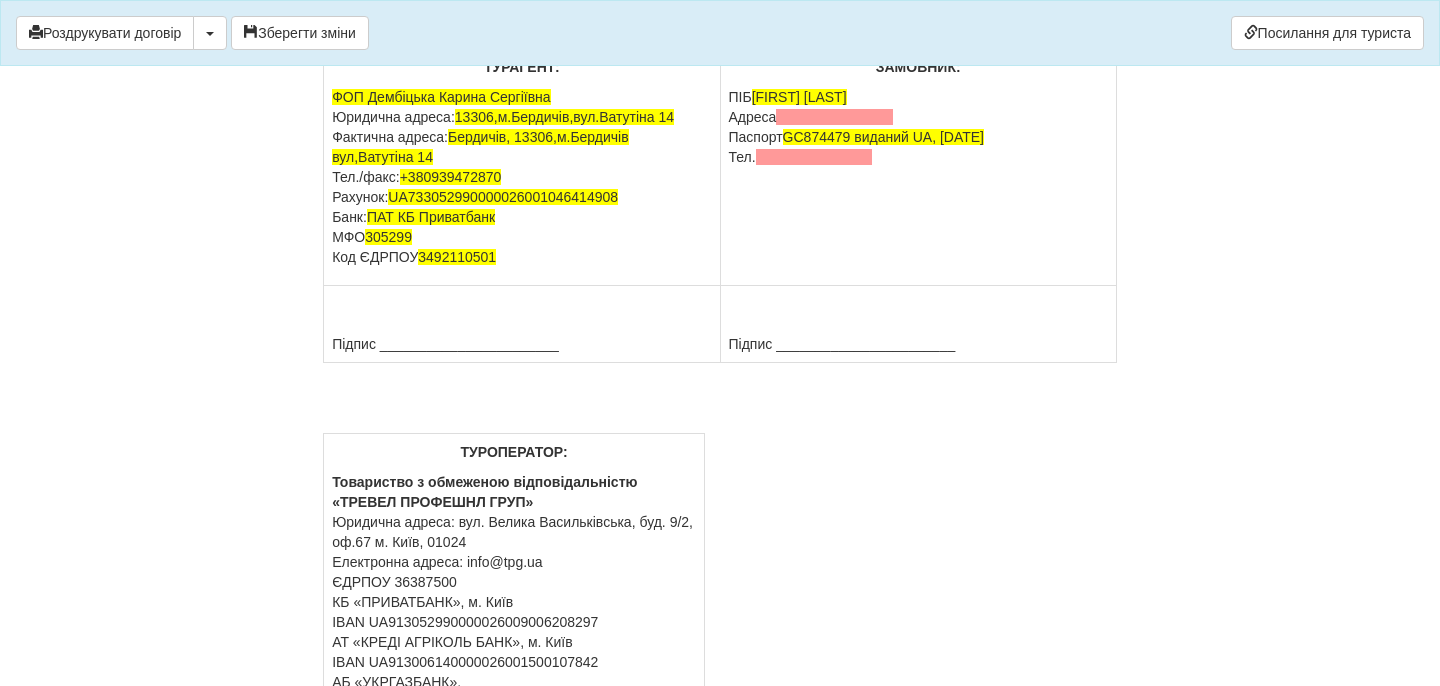 drag, startPoint x: 794, startPoint y: 476, endPoint x: 943, endPoint y: 560, distance: 171.04678 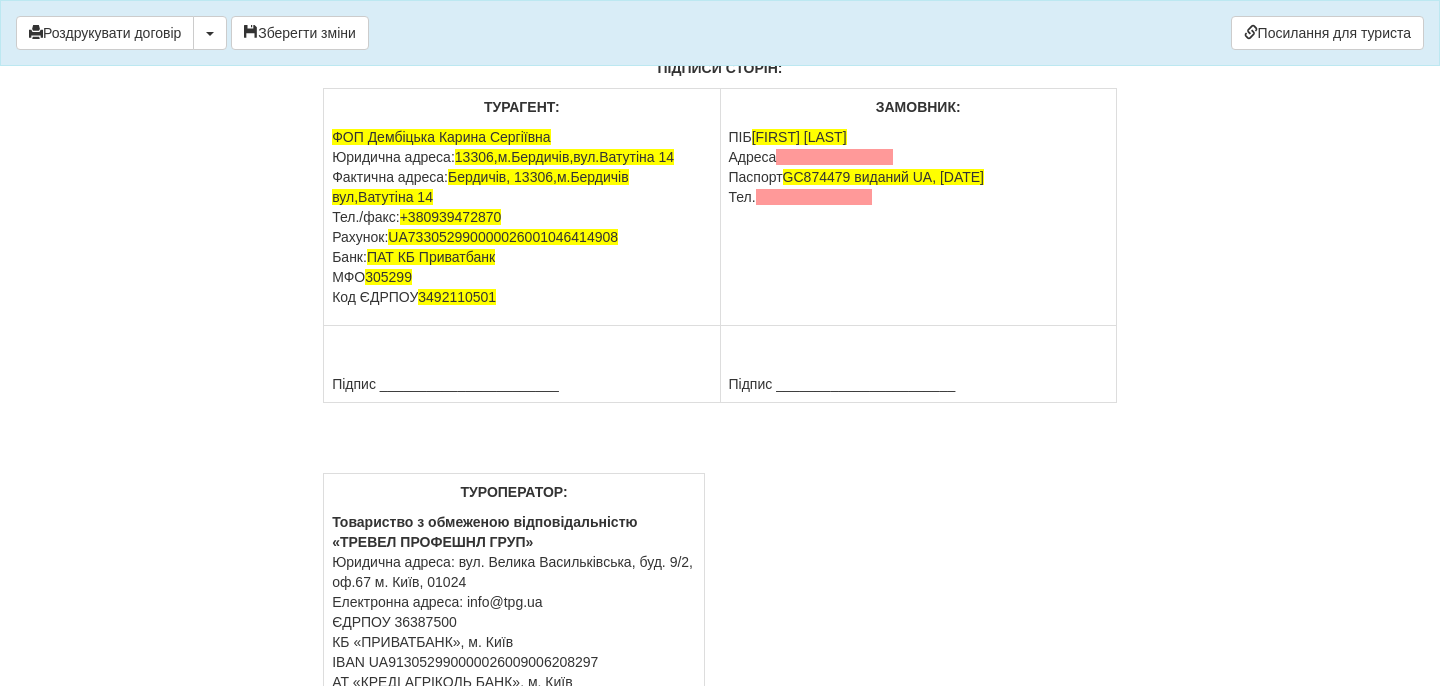 click on "25800 грн за двох по курсу туроператора на сьогодні 49.54 це 521 євро" at bounding box center (720, -332) 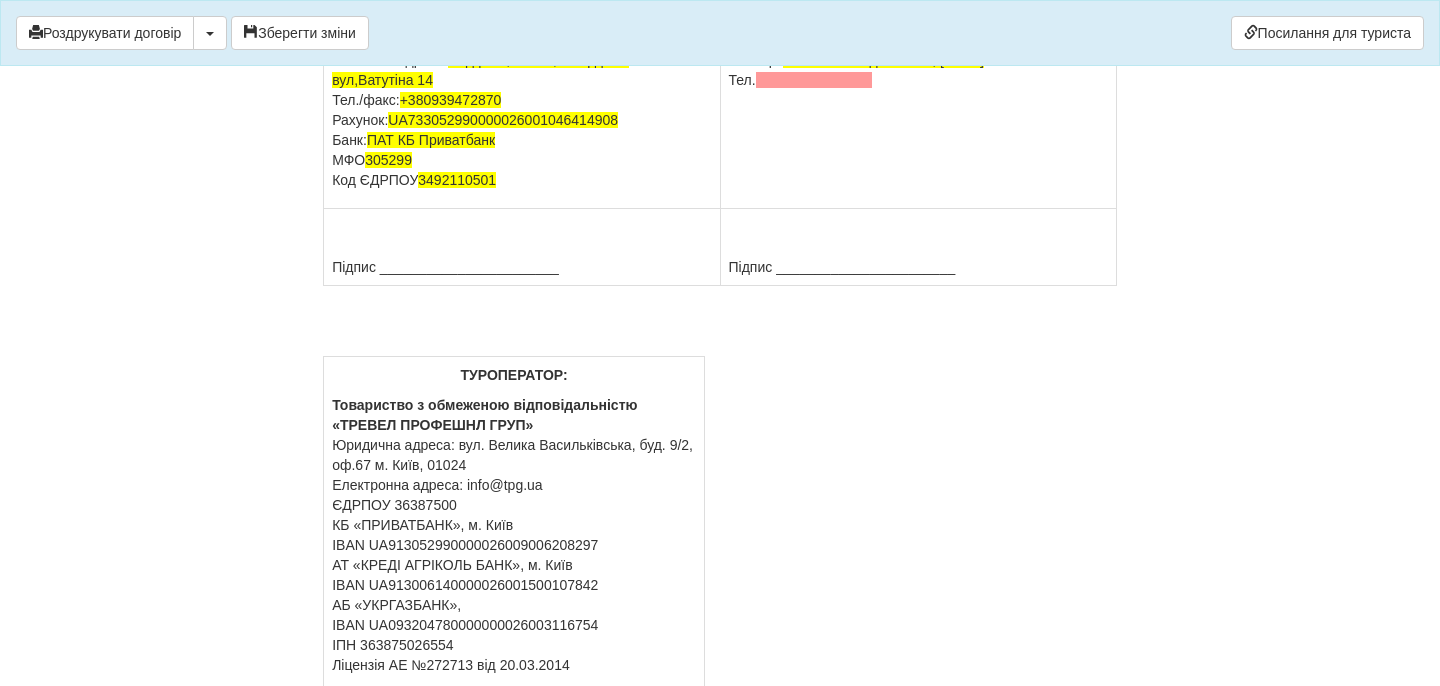 scroll, scrollTop: 16883, scrollLeft: 0, axis: vertical 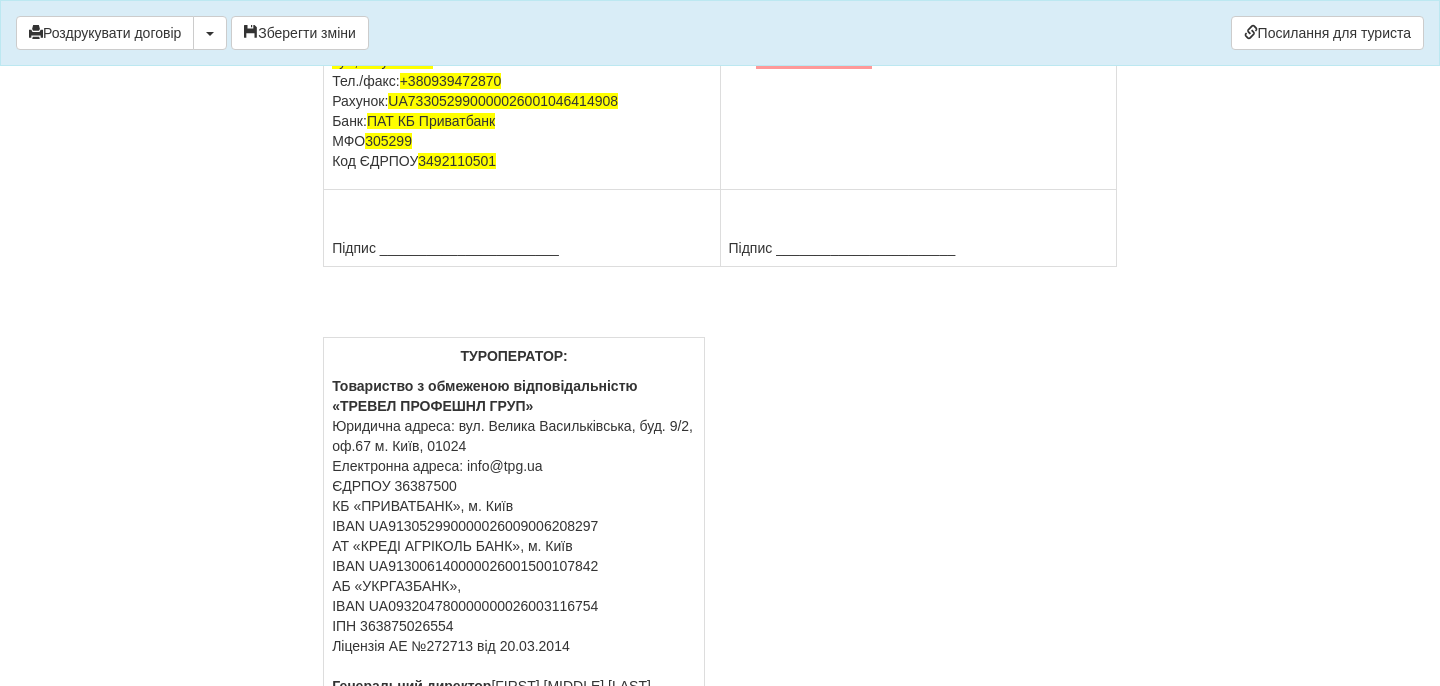drag, startPoint x: 790, startPoint y: 321, endPoint x: 817, endPoint y: 352, distance: 41.109608 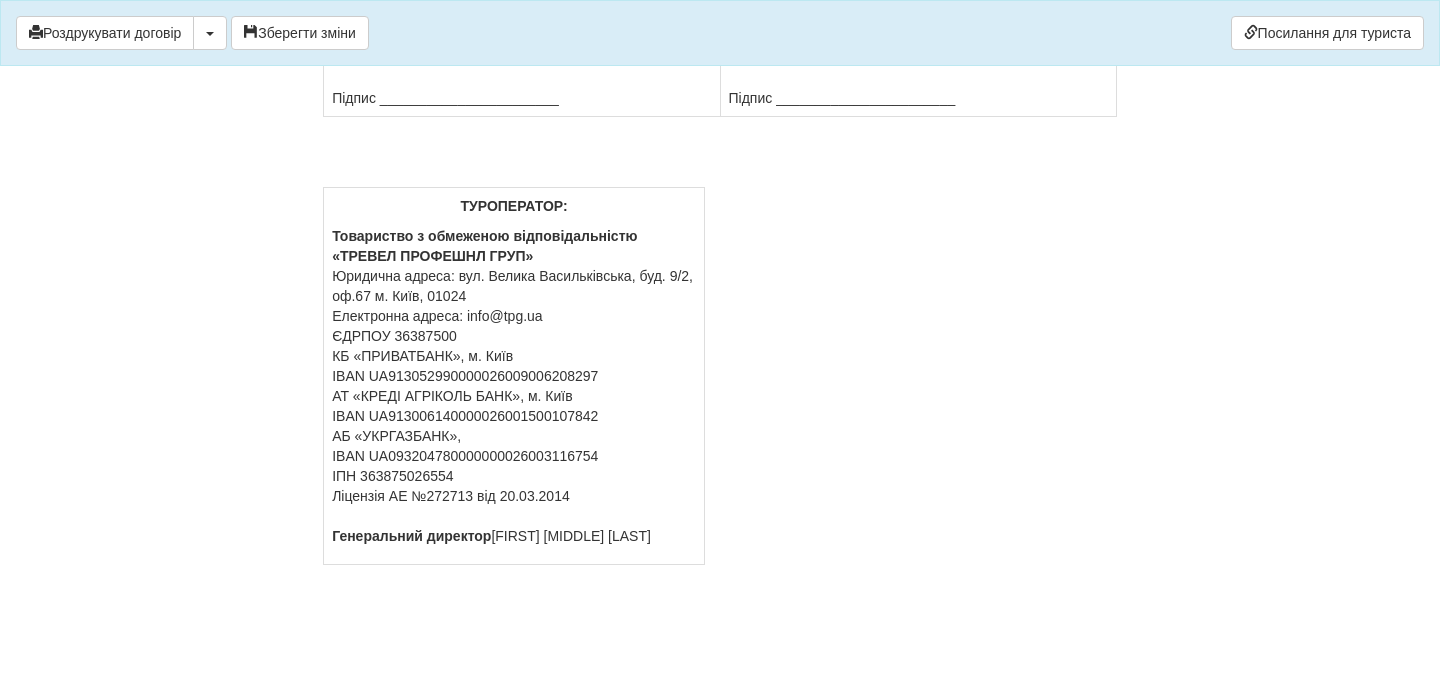 scroll, scrollTop: 17188, scrollLeft: 0, axis: vertical 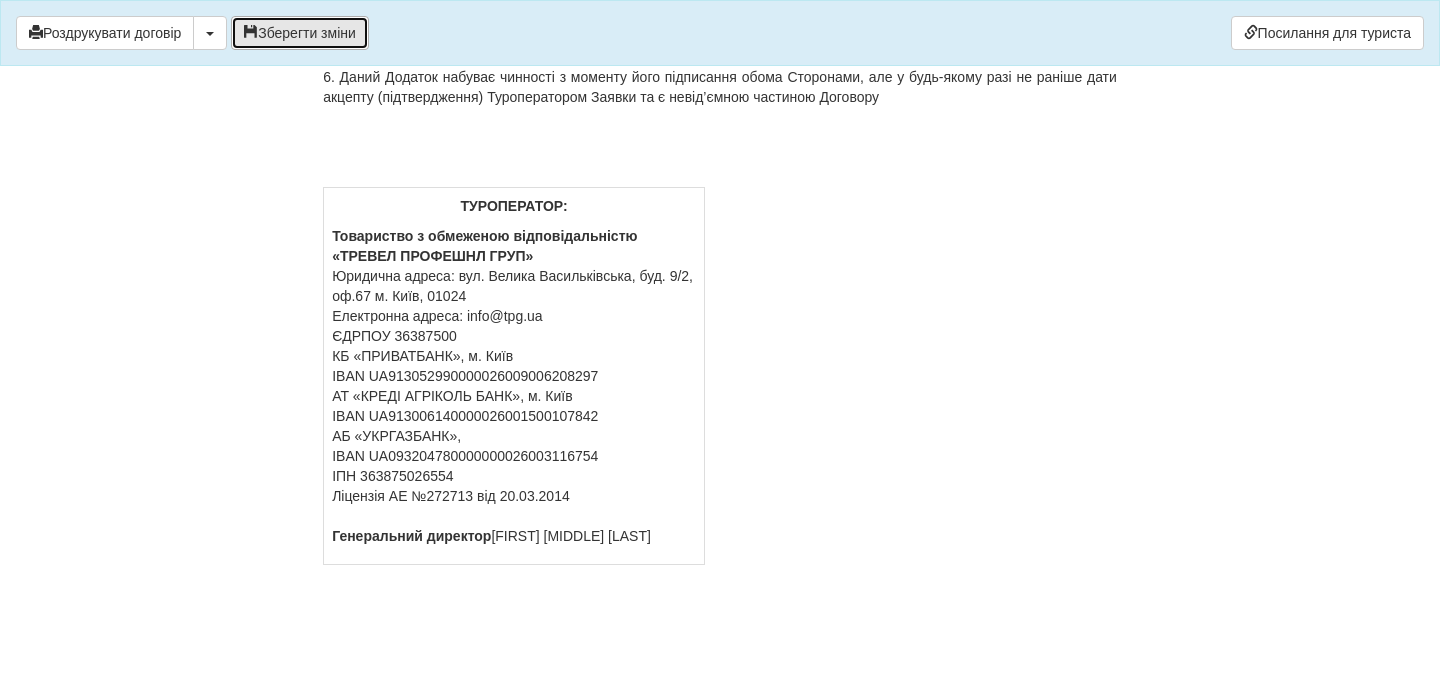 click on "Зберегти зміни" at bounding box center (300, 33) 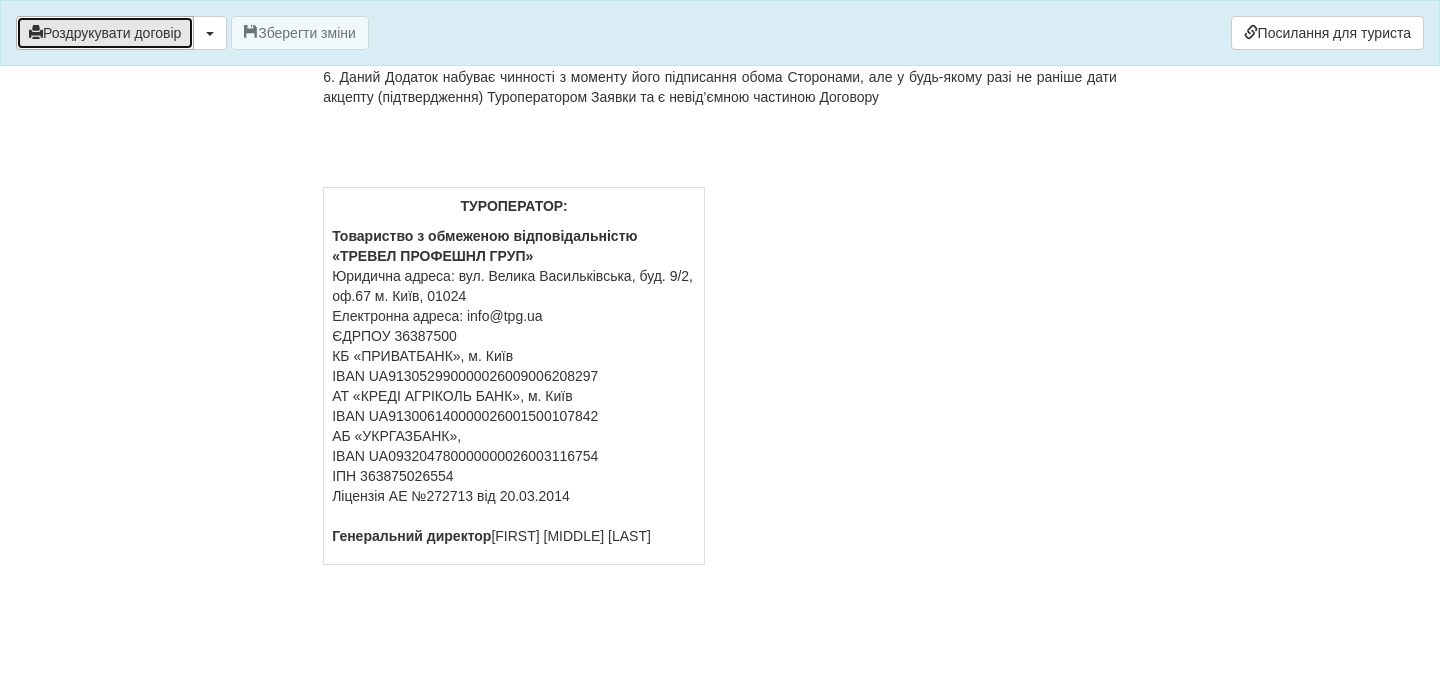 click on "Роздрукувати договір" at bounding box center [105, 33] 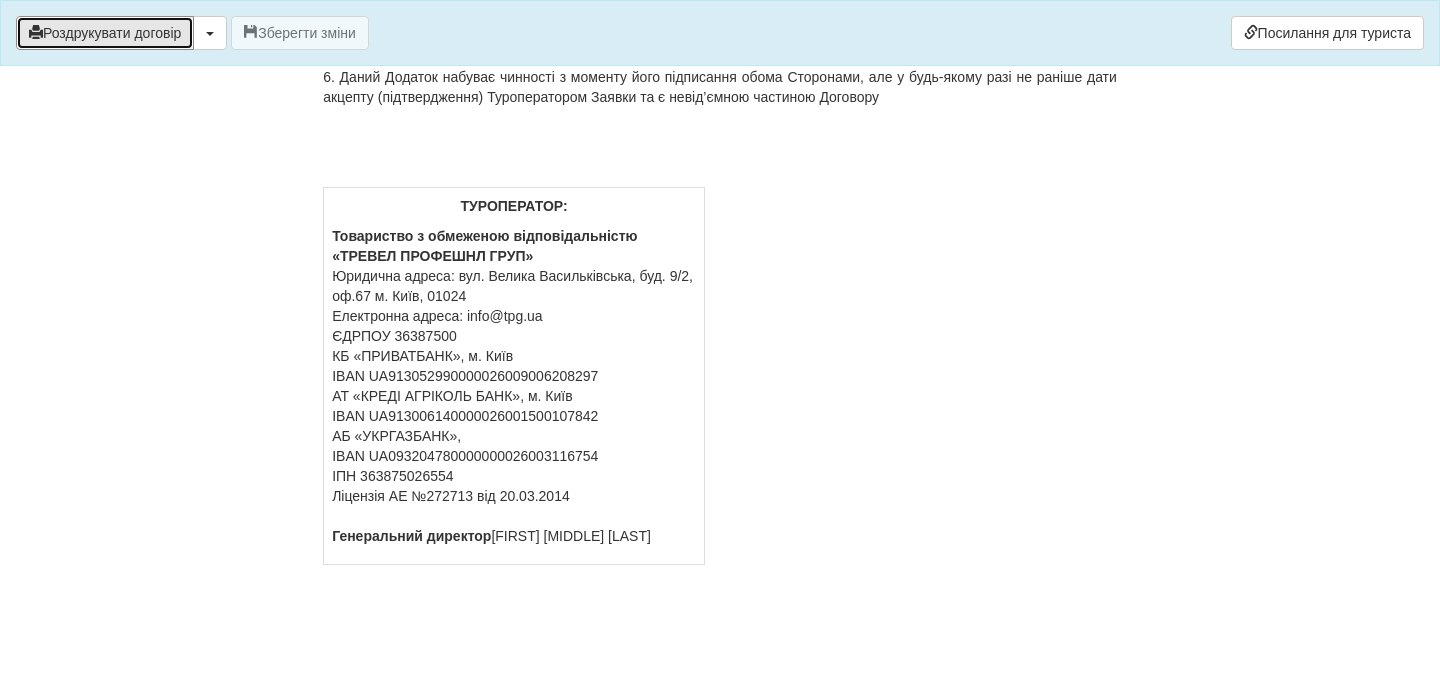 scroll, scrollTop: 16861, scrollLeft: 0, axis: vertical 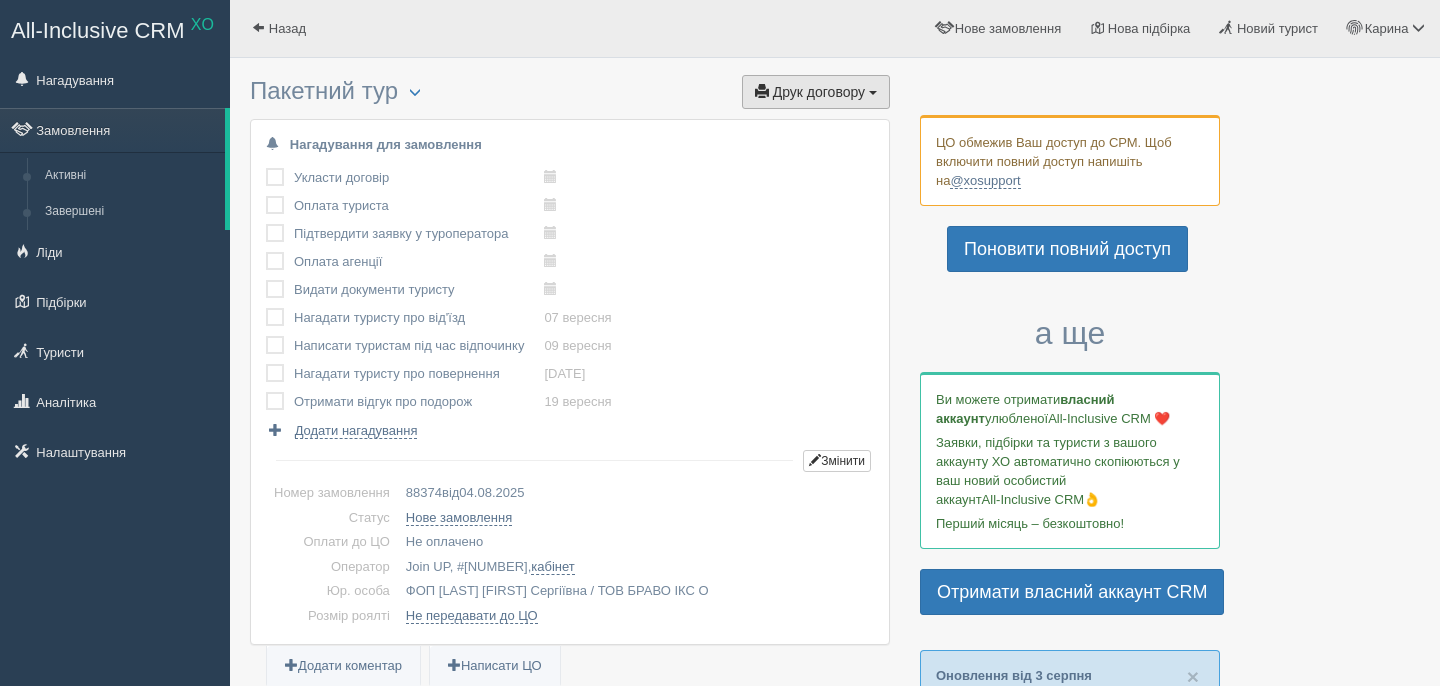 click on "Друк договору" at bounding box center [819, 92] 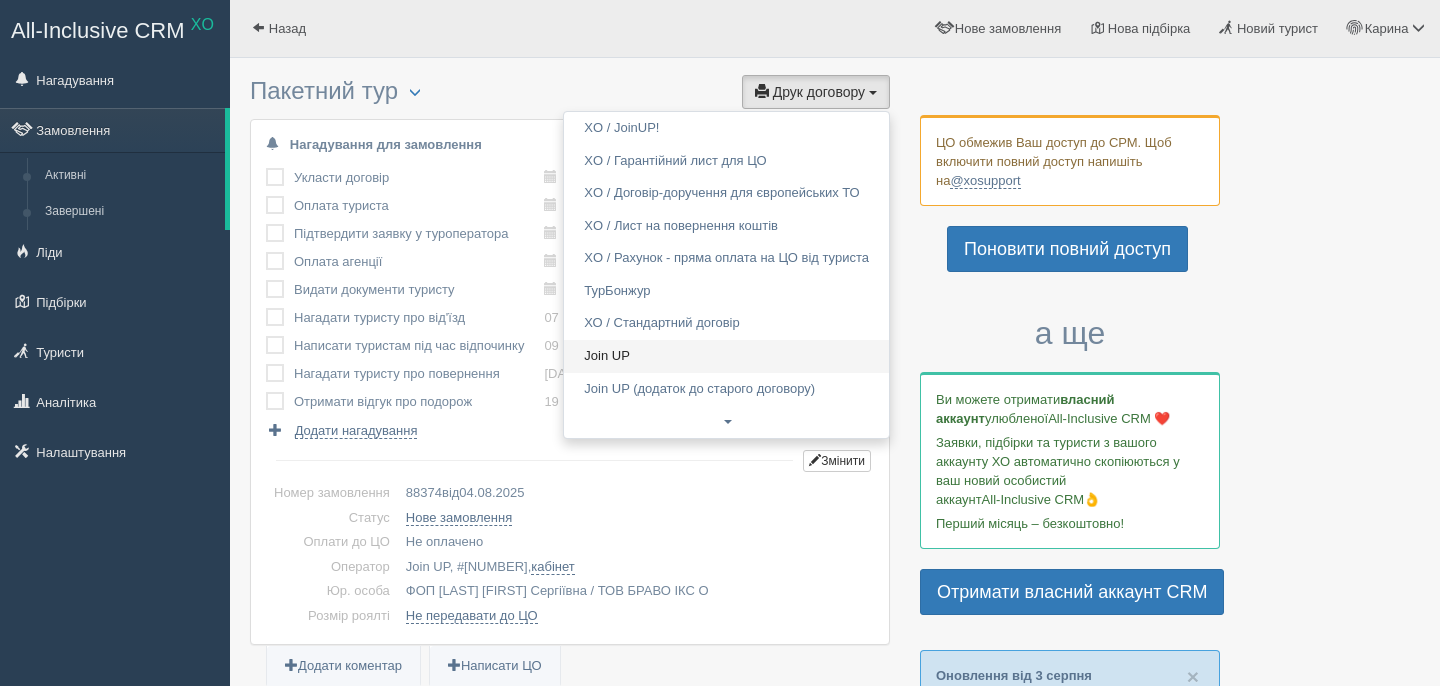 click on "Join UP" at bounding box center (726, 356) 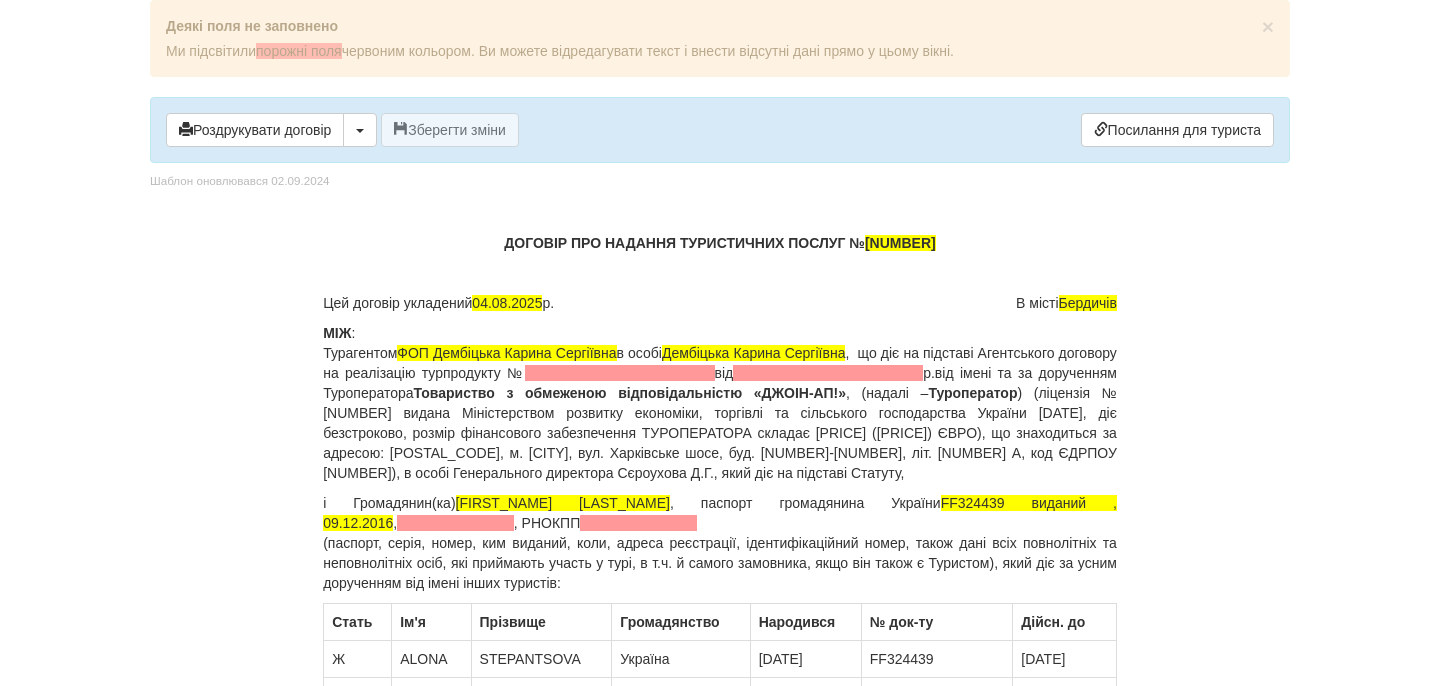 scroll, scrollTop: 0, scrollLeft: 0, axis: both 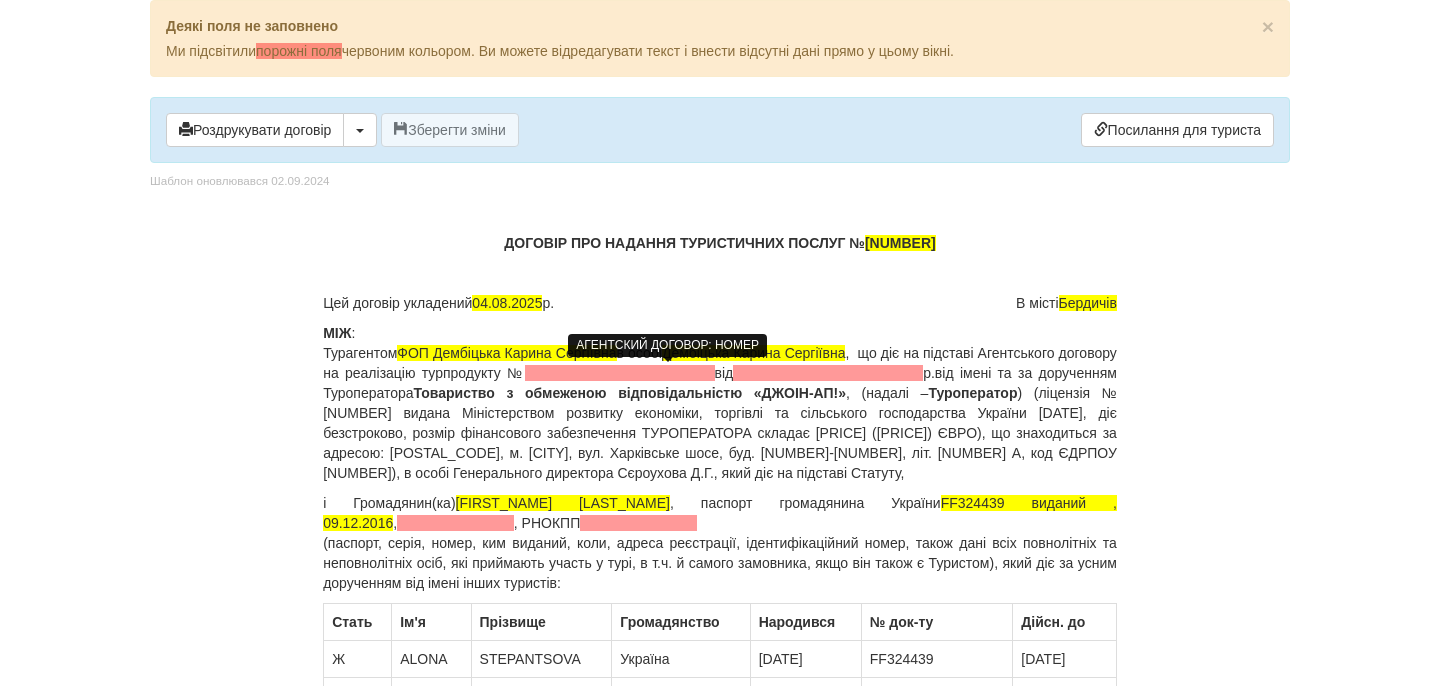 click at bounding box center [620, 373] 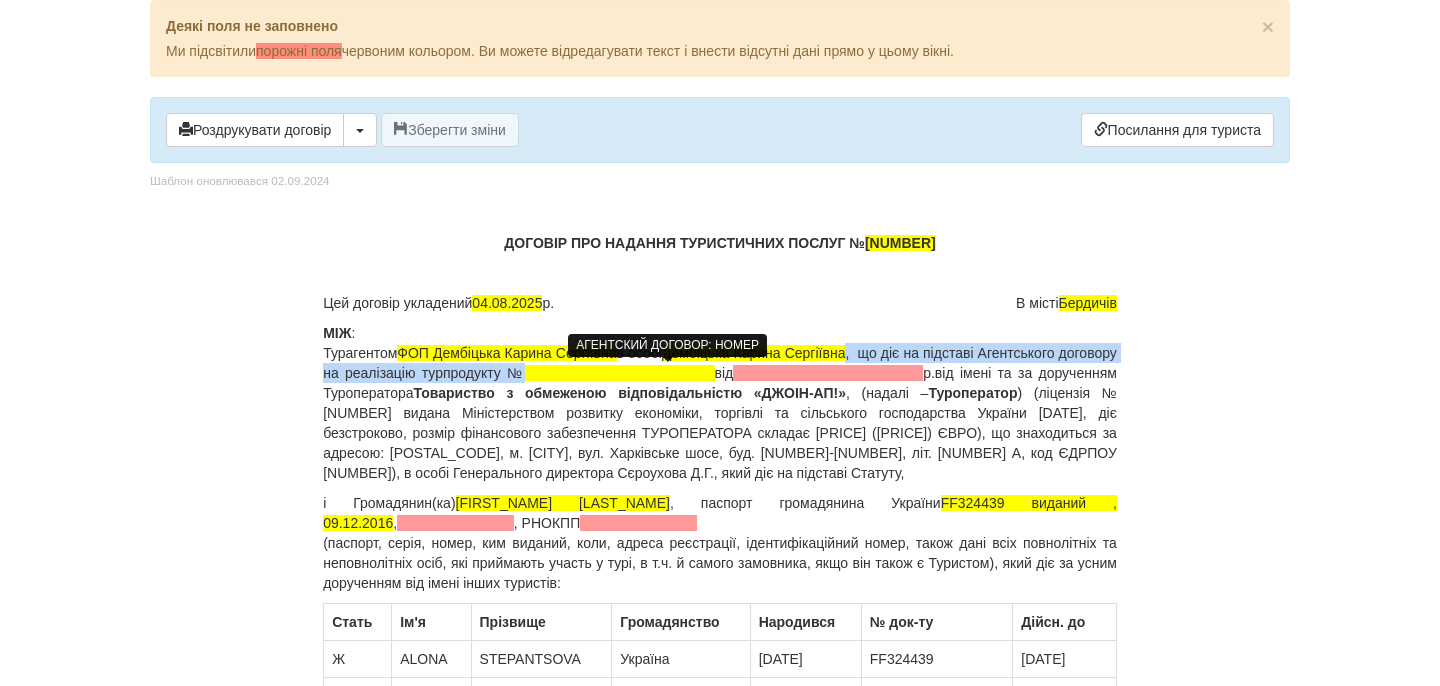 type 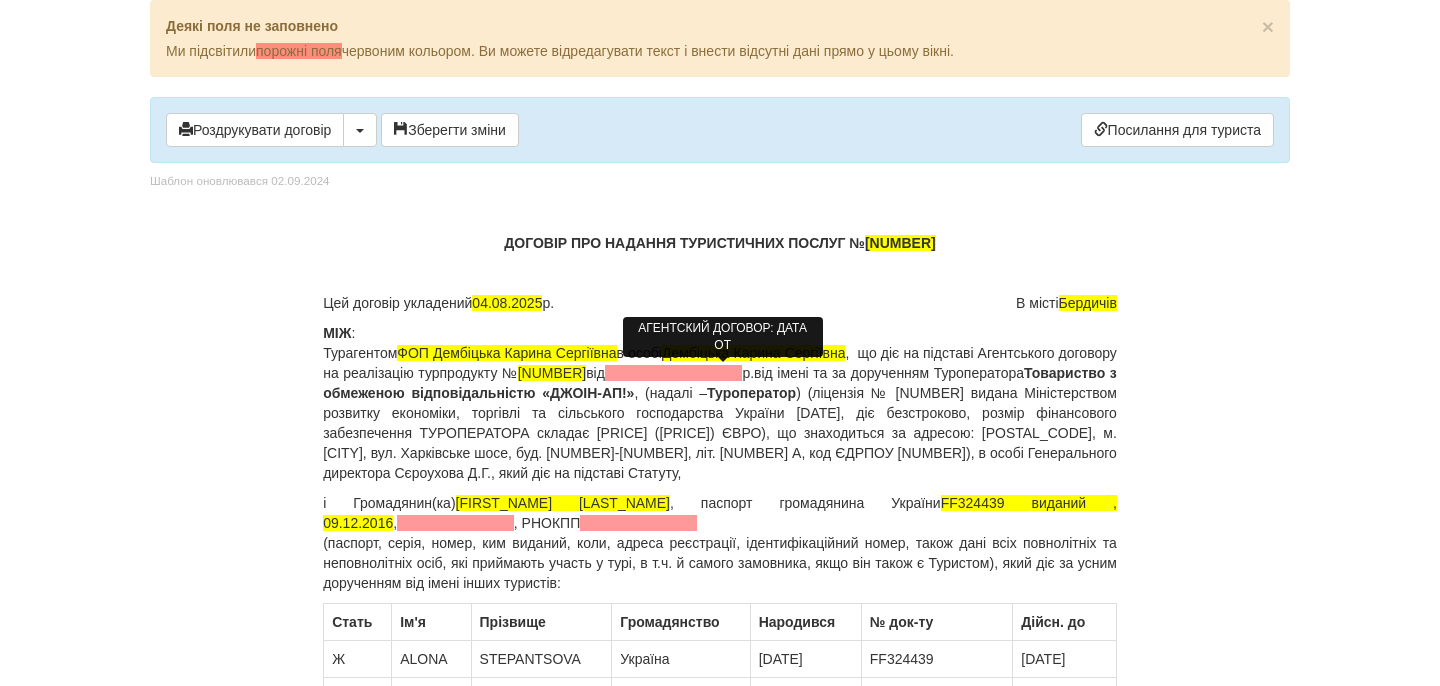 click at bounding box center (674, 373) 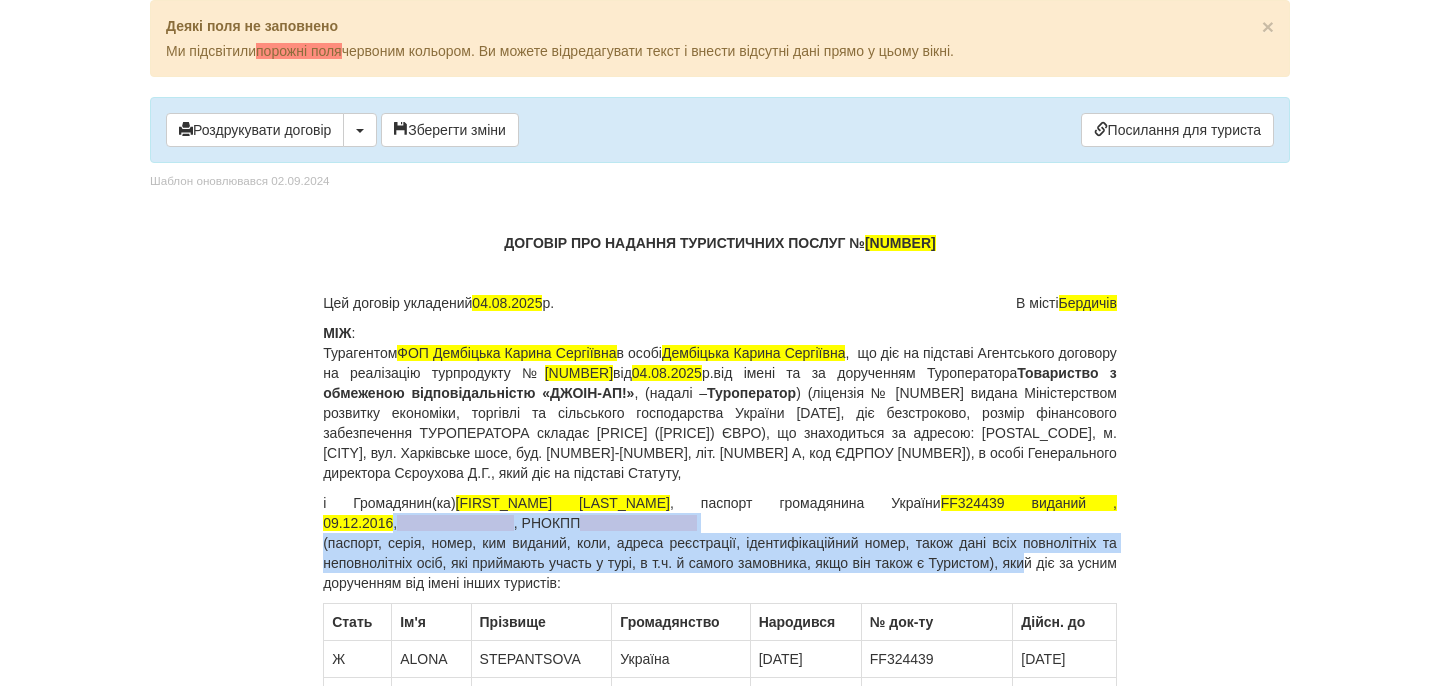 drag, startPoint x: 1113, startPoint y: 506, endPoint x: 1052, endPoint y: 556, distance: 78.873314 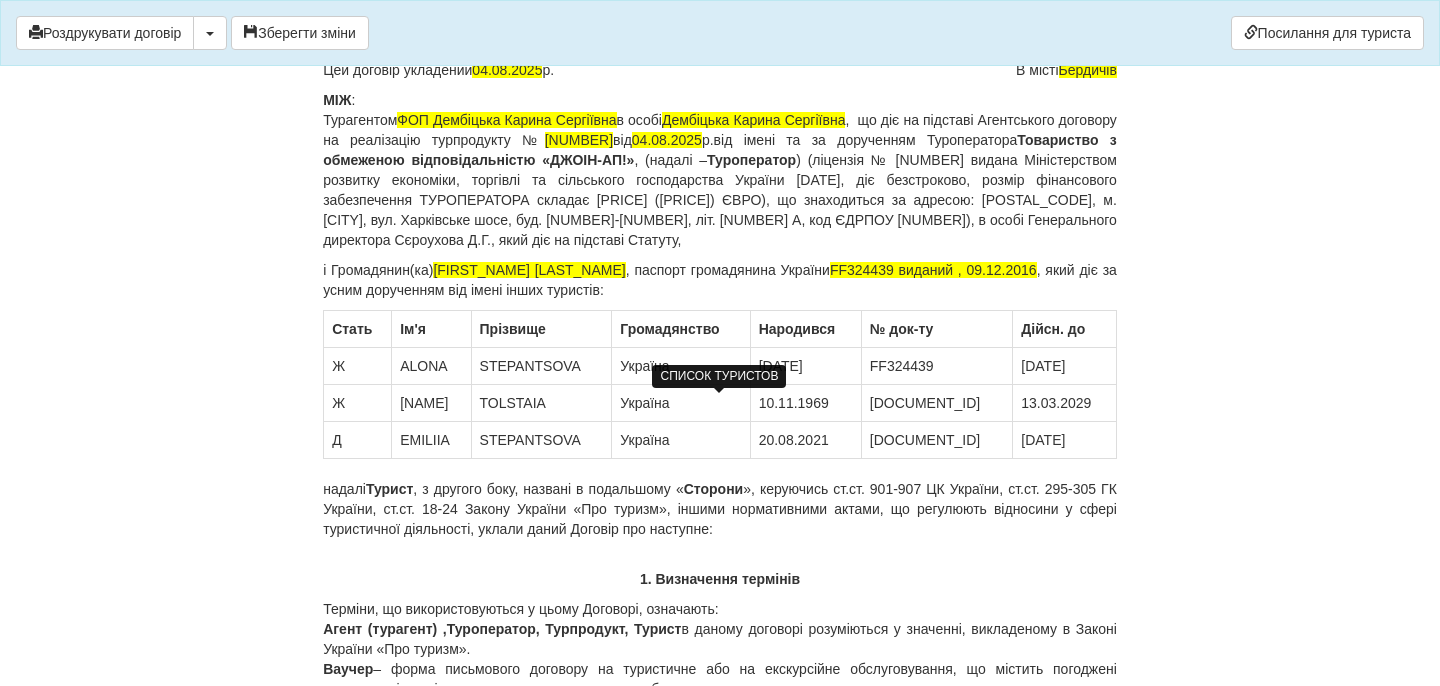 scroll, scrollTop: 153, scrollLeft: 0, axis: vertical 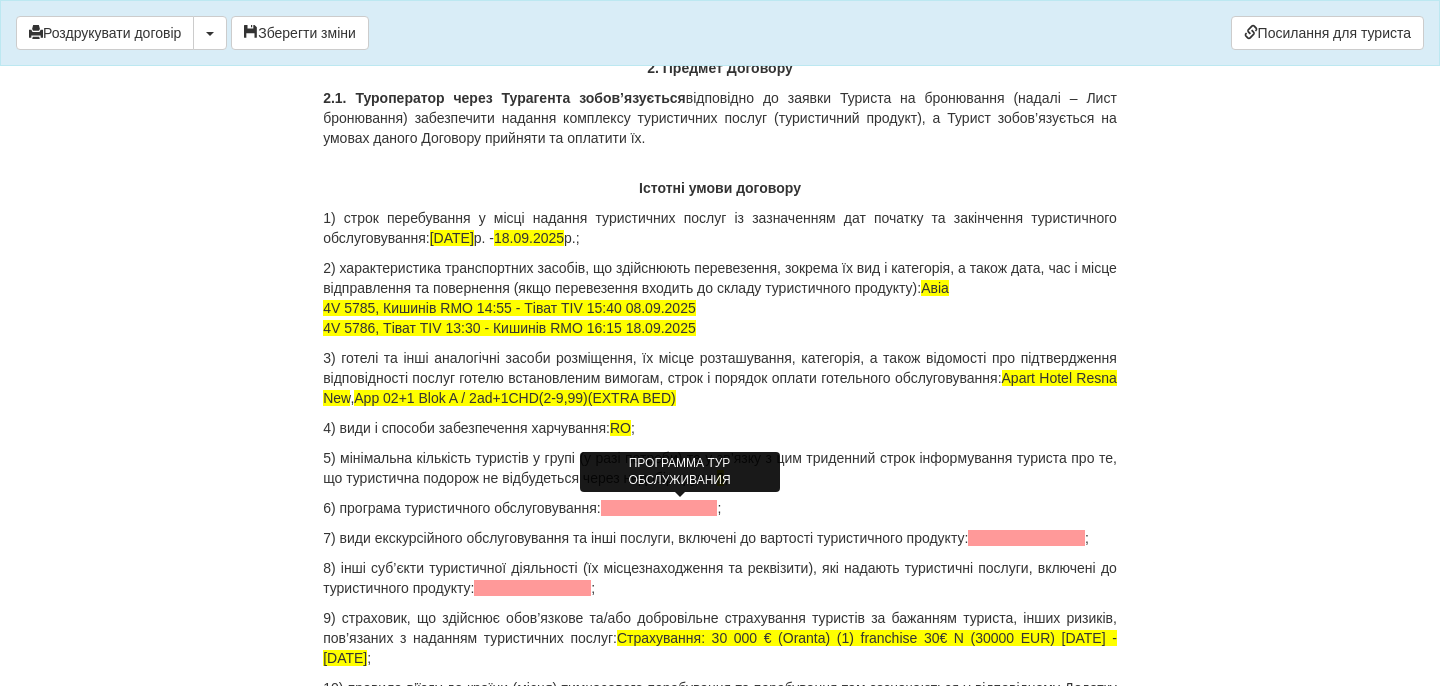 click at bounding box center [659, 508] 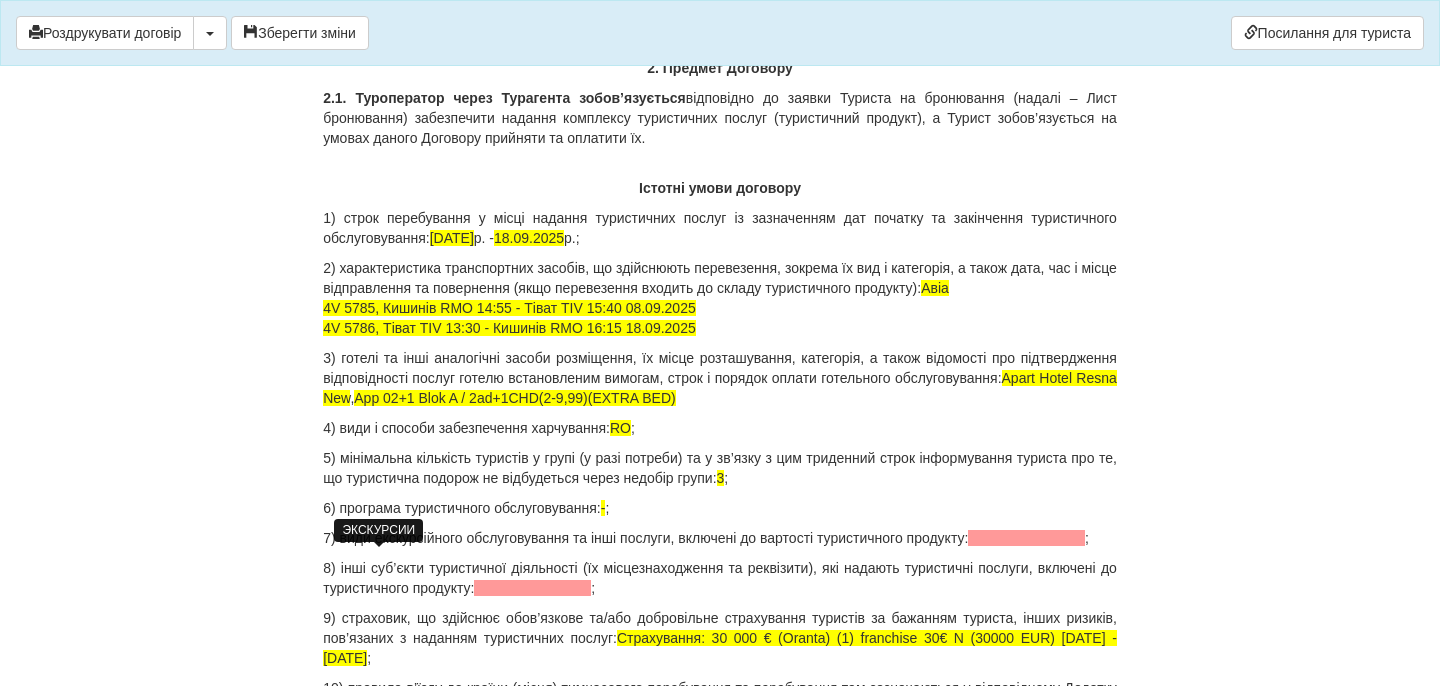 click at bounding box center (1026, 538) 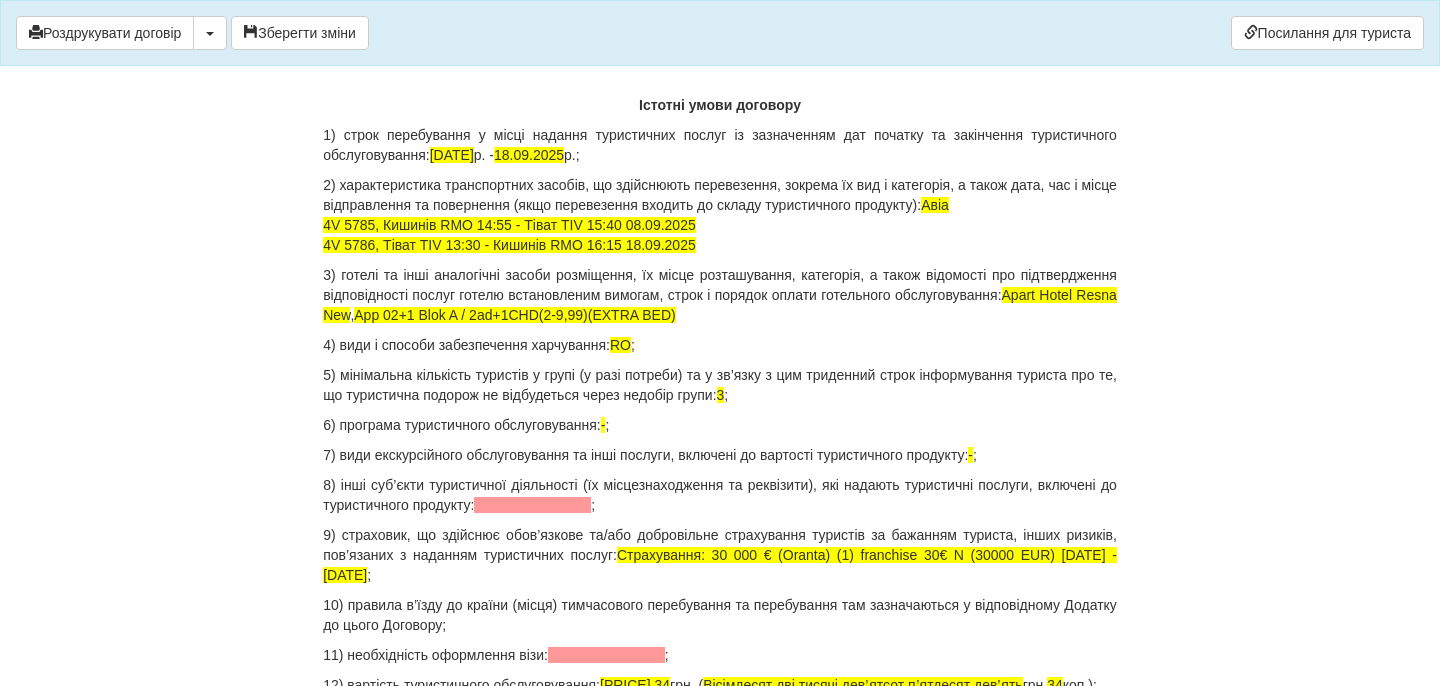 scroll, scrollTop: 2001, scrollLeft: 0, axis: vertical 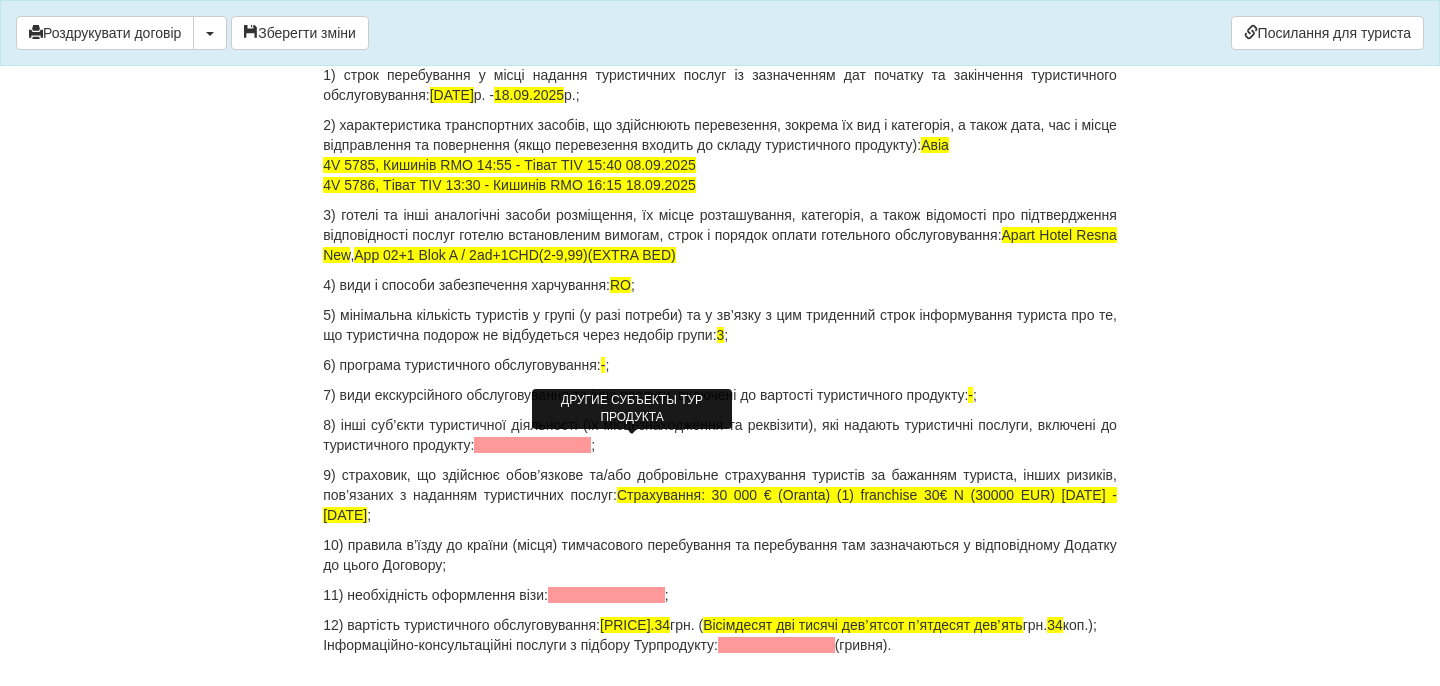 click at bounding box center (532, 445) 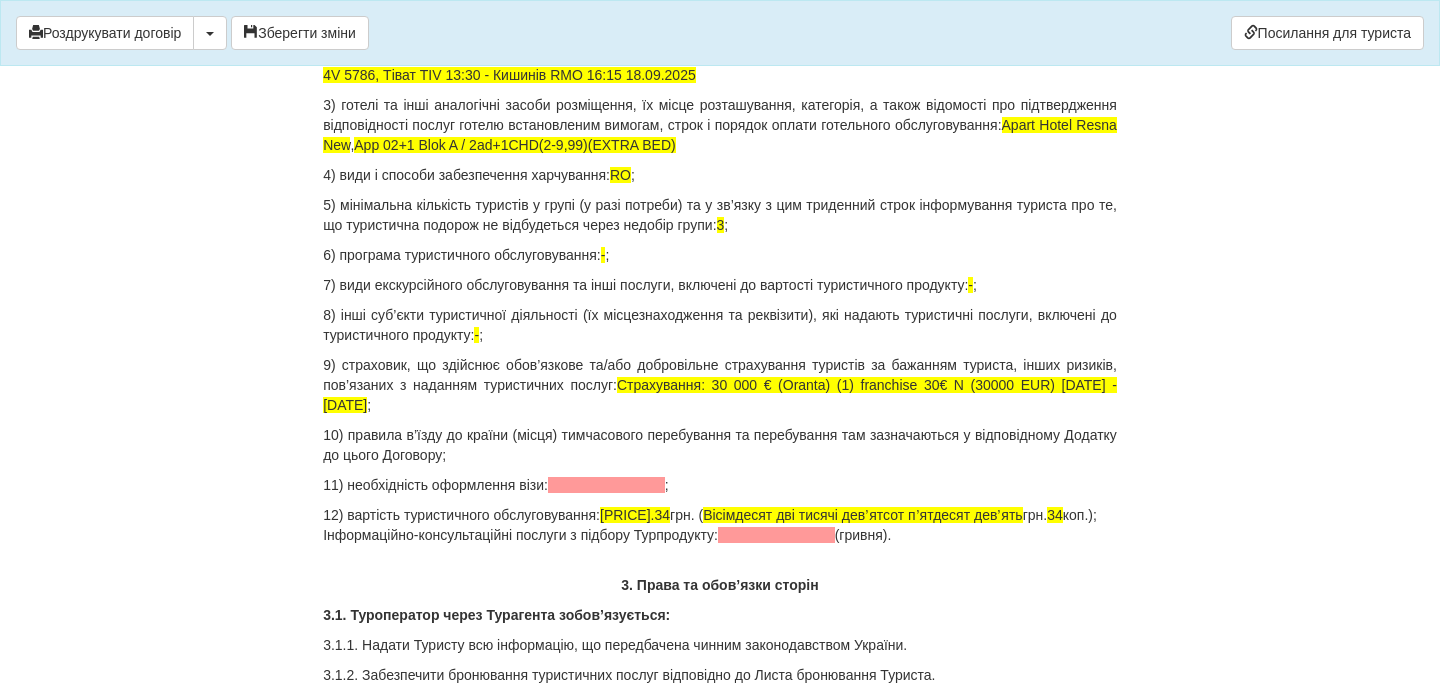 scroll, scrollTop: 2112, scrollLeft: 0, axis: vertical 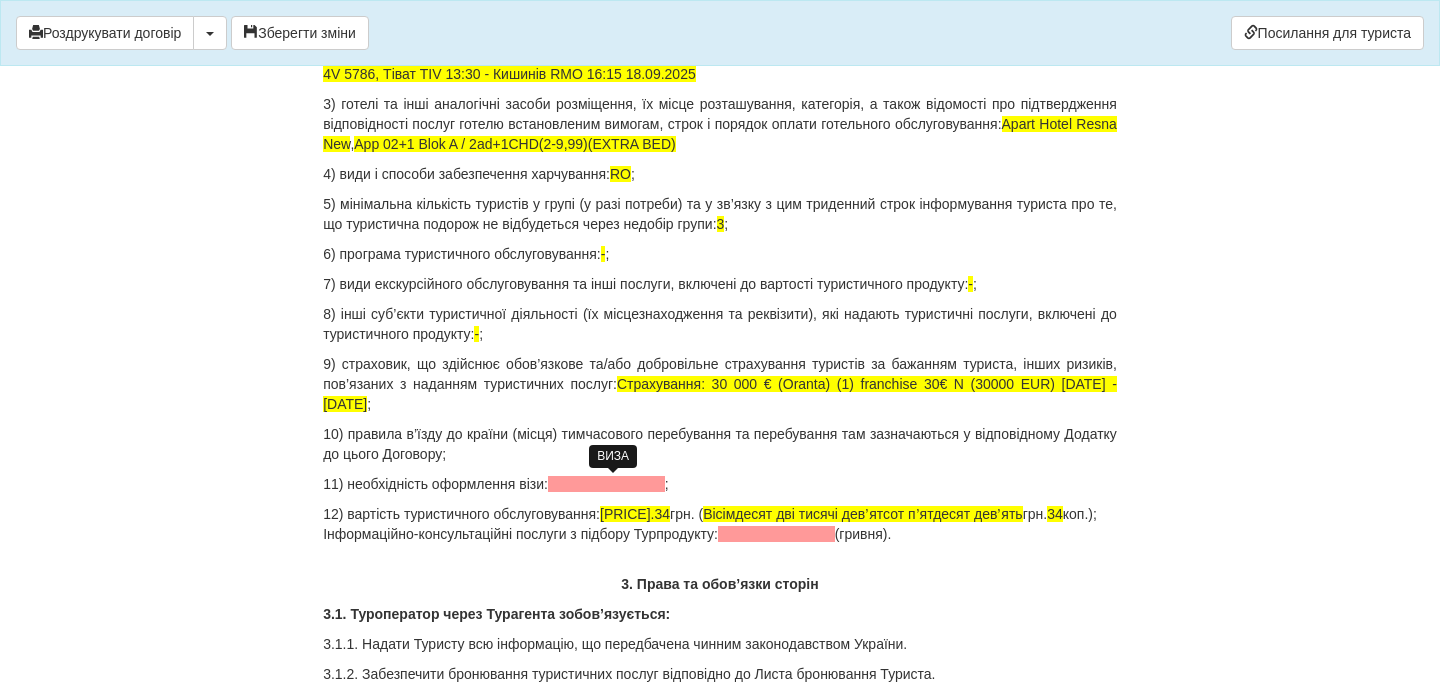 click at bounding box center (606, 484) 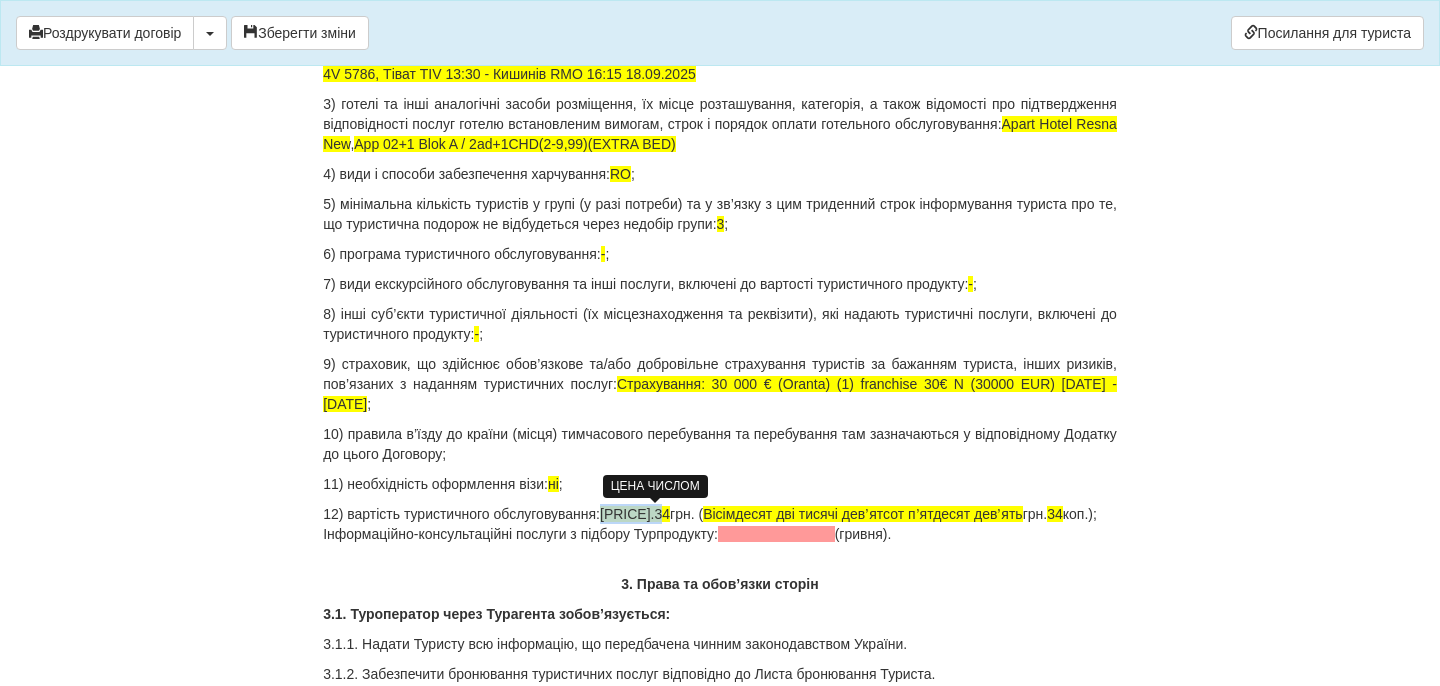 drag, startPoint x: 622, startPoint y: 511, endPoint x: 686, endPoint y: 513, distance: 64.03124 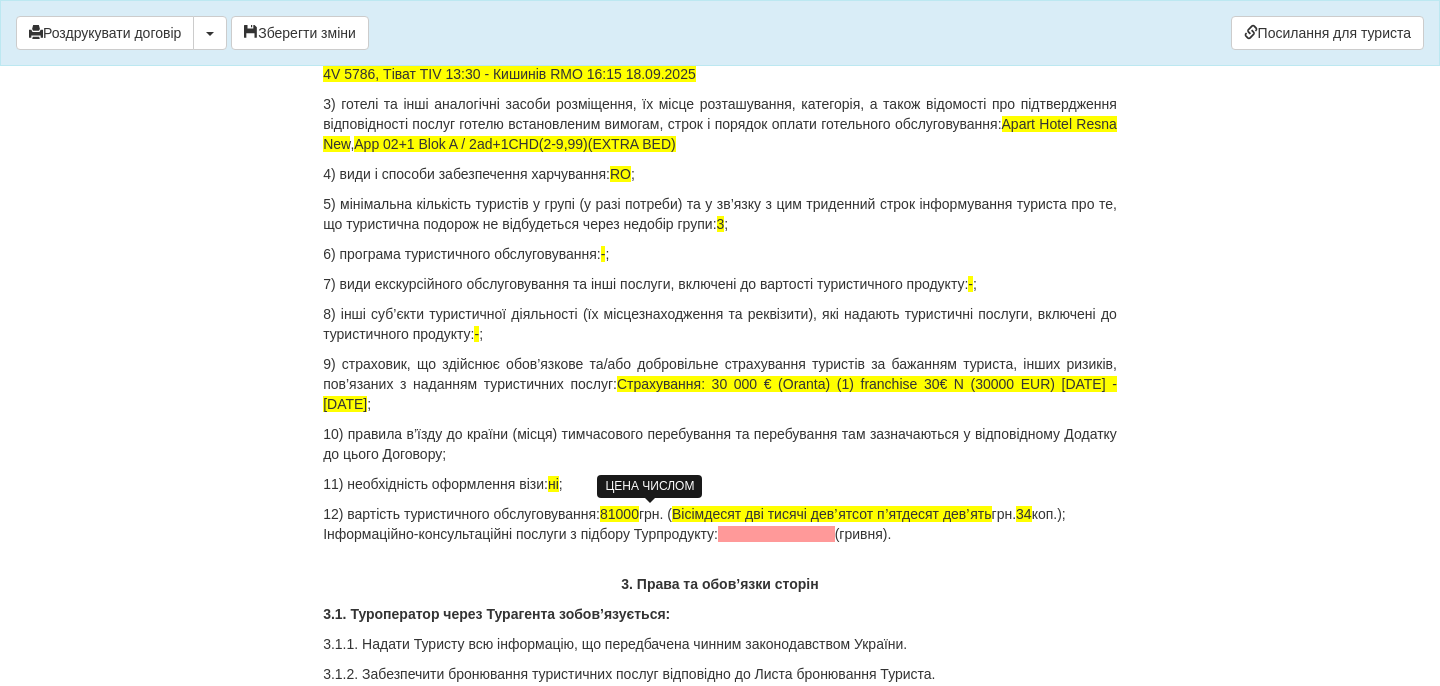 click on "81000" at bounding box center [619, 514] 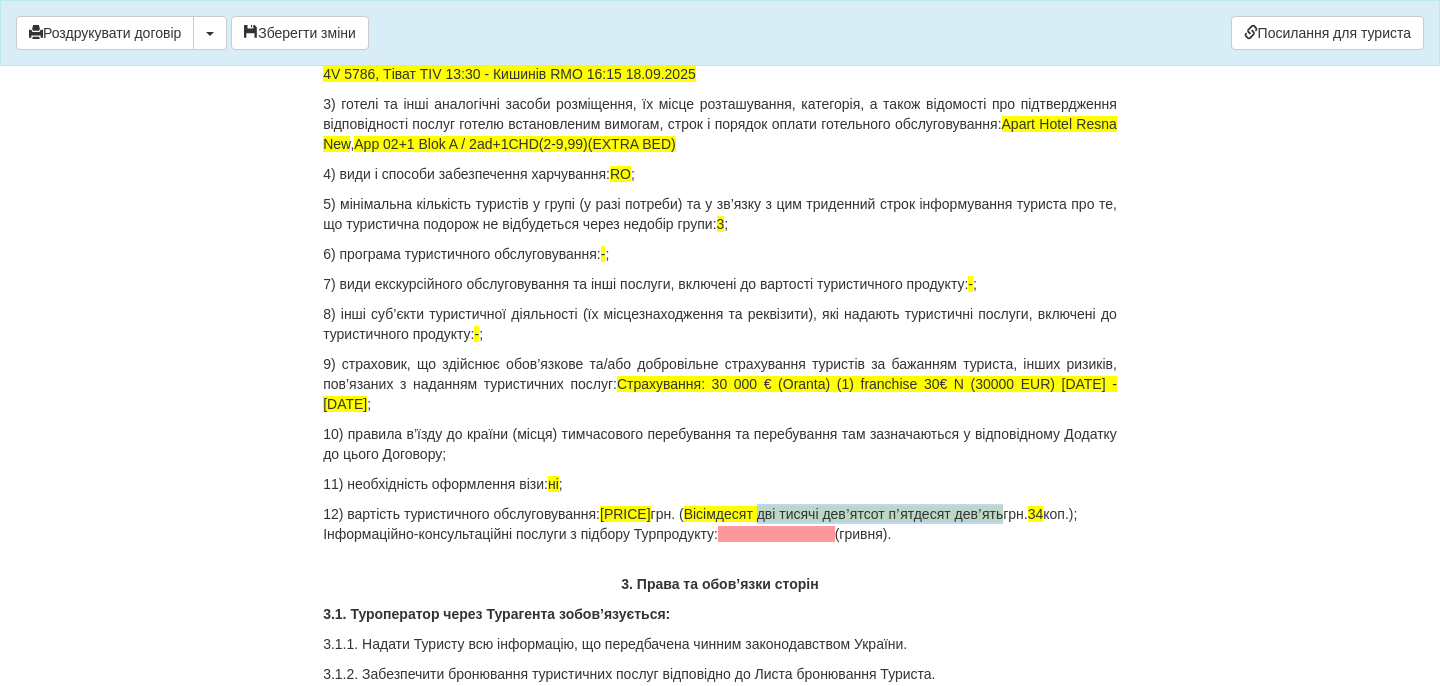 drag, startPoint x: 799, startPoint y: 515, endPoint x: 1060, endPoint y: 508, distance: 261.09384 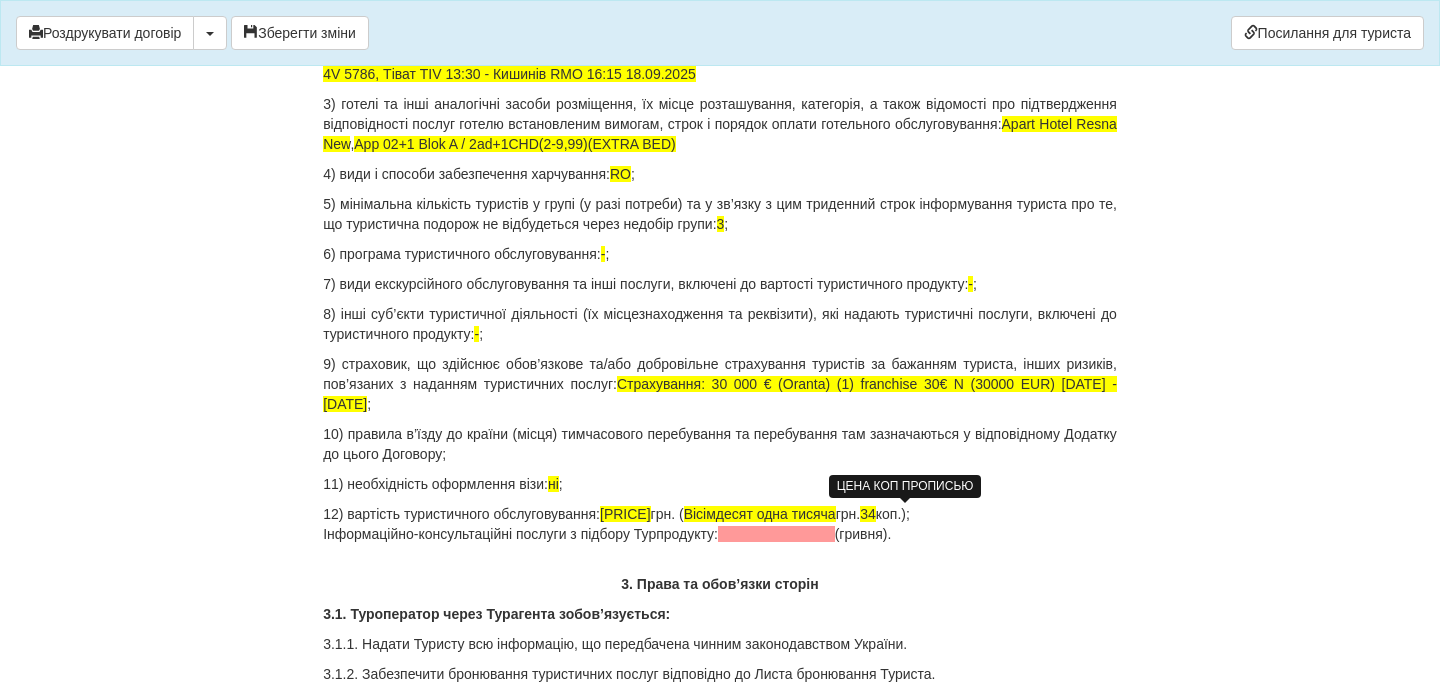 click on "34" at bounding box center (868, 514) 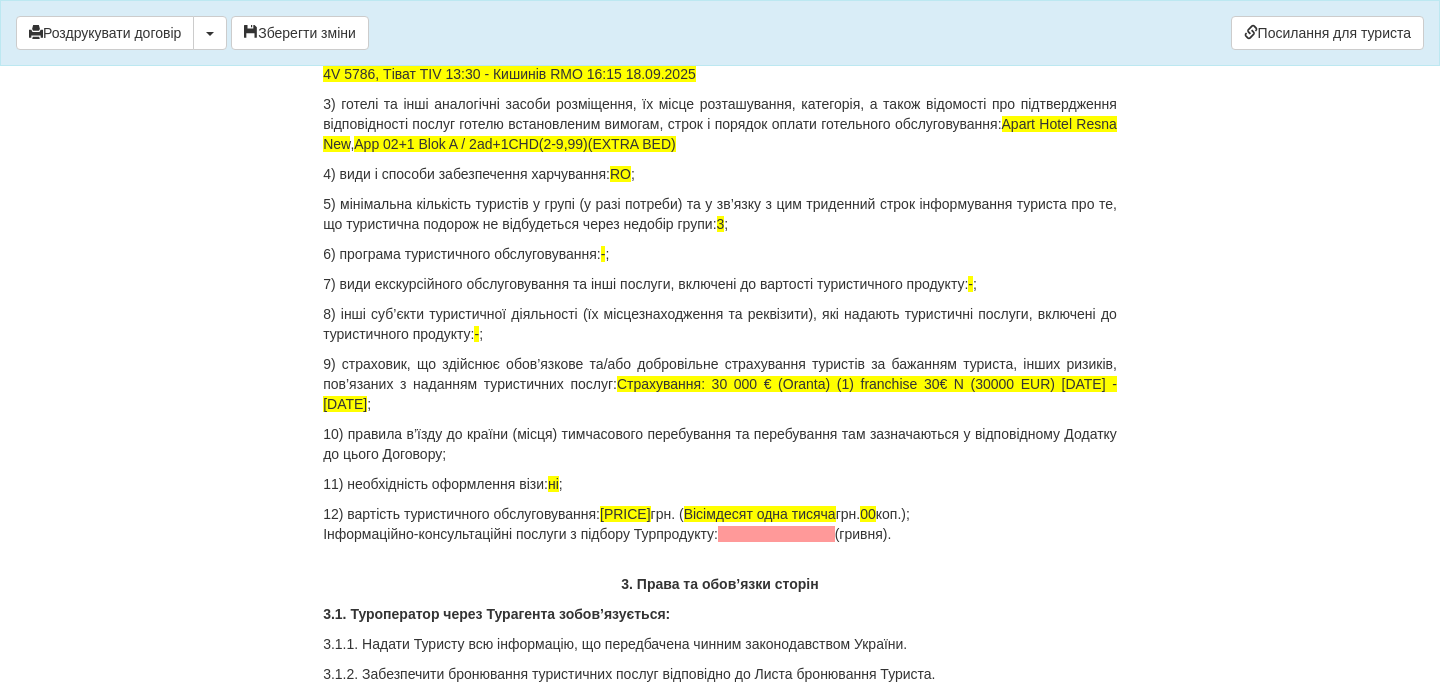 drag, startPoint x: 906, startPoint y: 539, endPoint x: 303, endPoint y: 537, distance: 603.0033 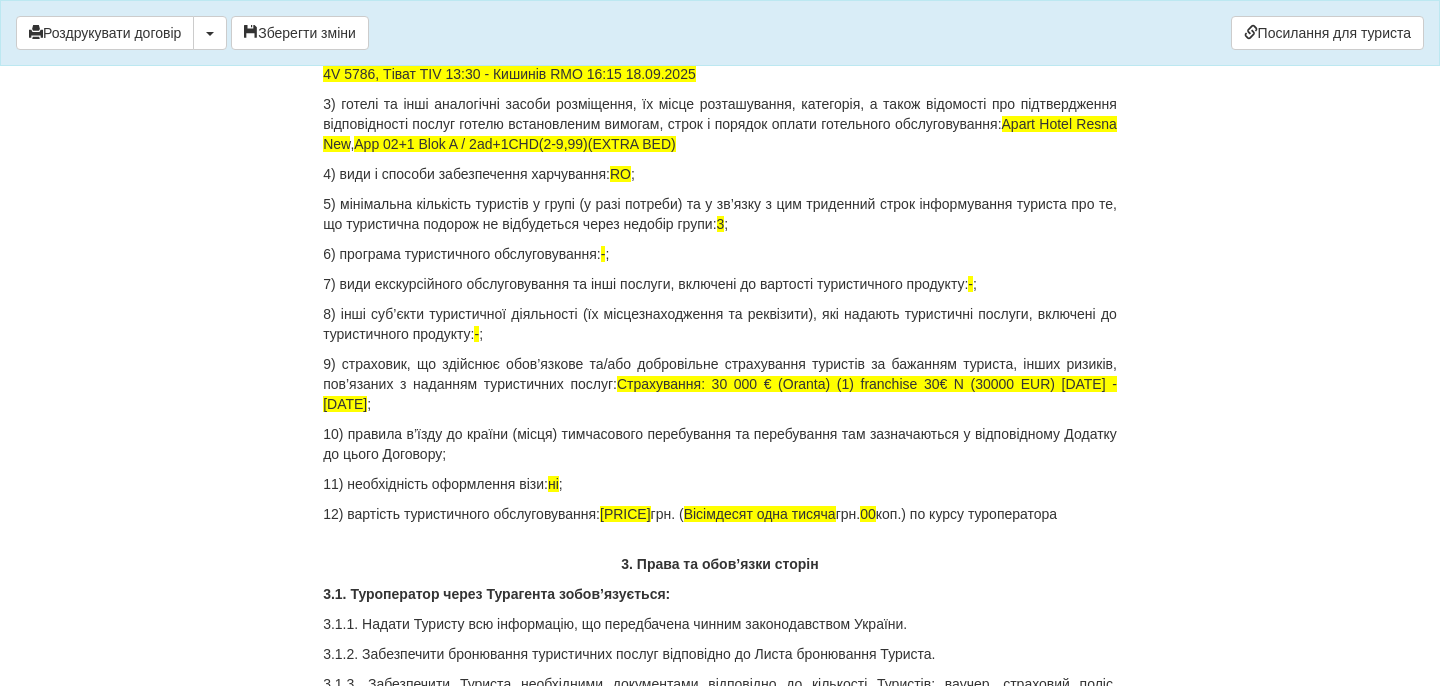 click on "×
Деякі поля не заповнено
Ми підсвітили порожні поля червоним кольором.                Ви можете відредагувати текст і внести відсутні дані прямо у цьому вікні.
Роздрукувати договір
Скачати PDF
Зберегти зміни
Посилання для туриста
88374
[DATE]  р." at bounding box center [720, 5106] 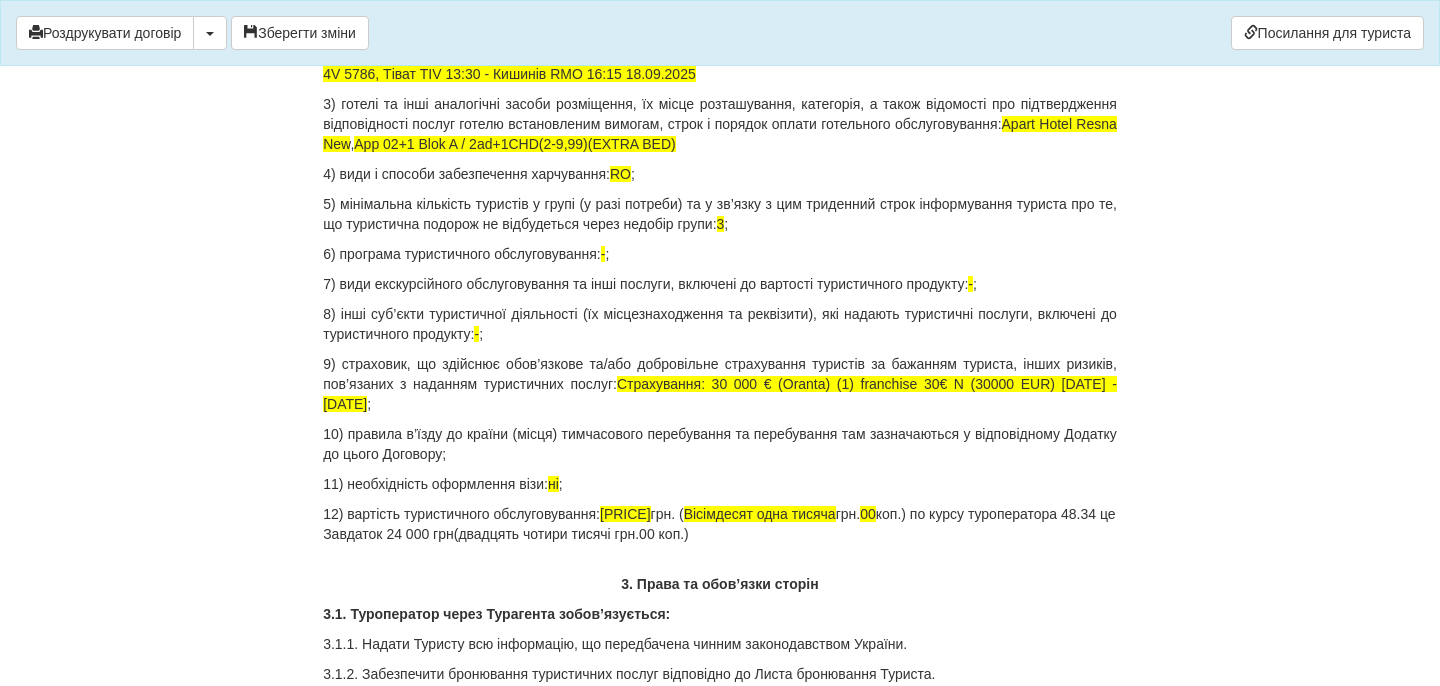 drag, startPoint x: 958, startPoint y: 509, endPoint x: 979, endPoint y: 528, distance: 28.319605 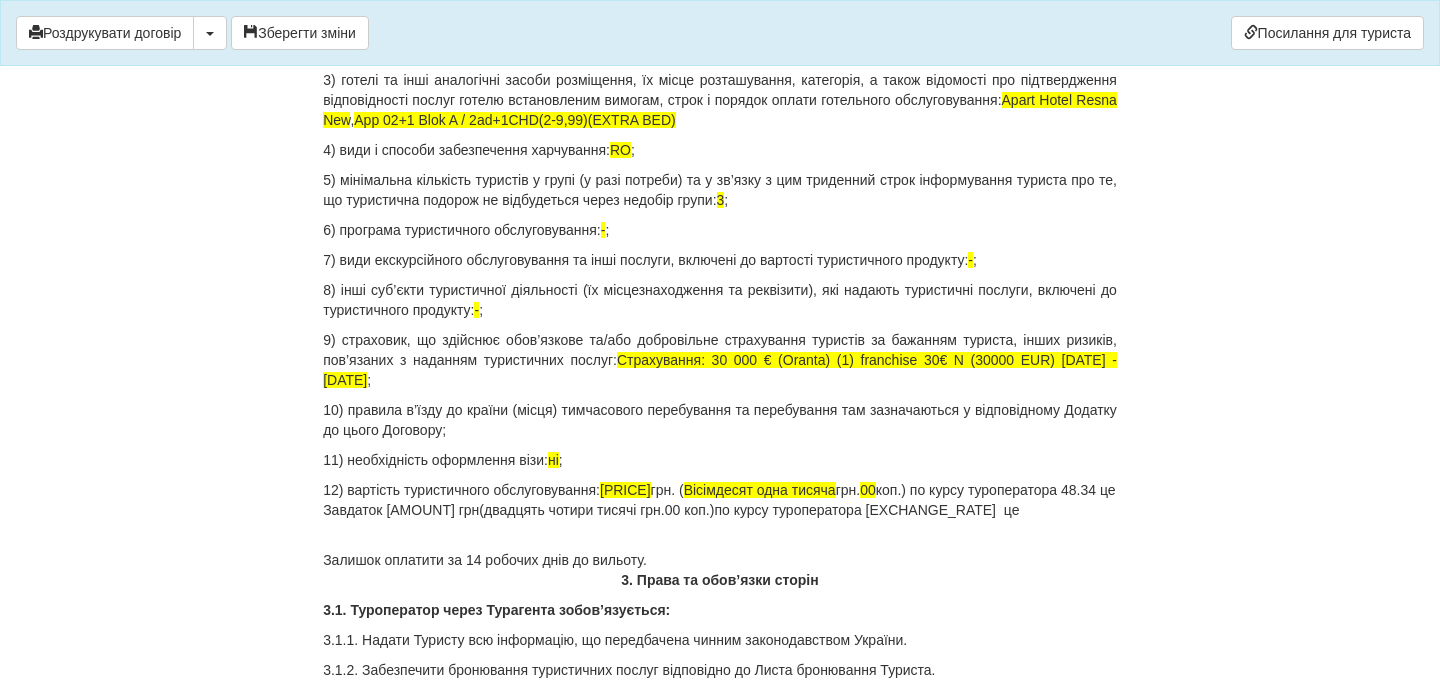 scroll, scrollTop: 2138, scrollLeft: 0, axis: vertical 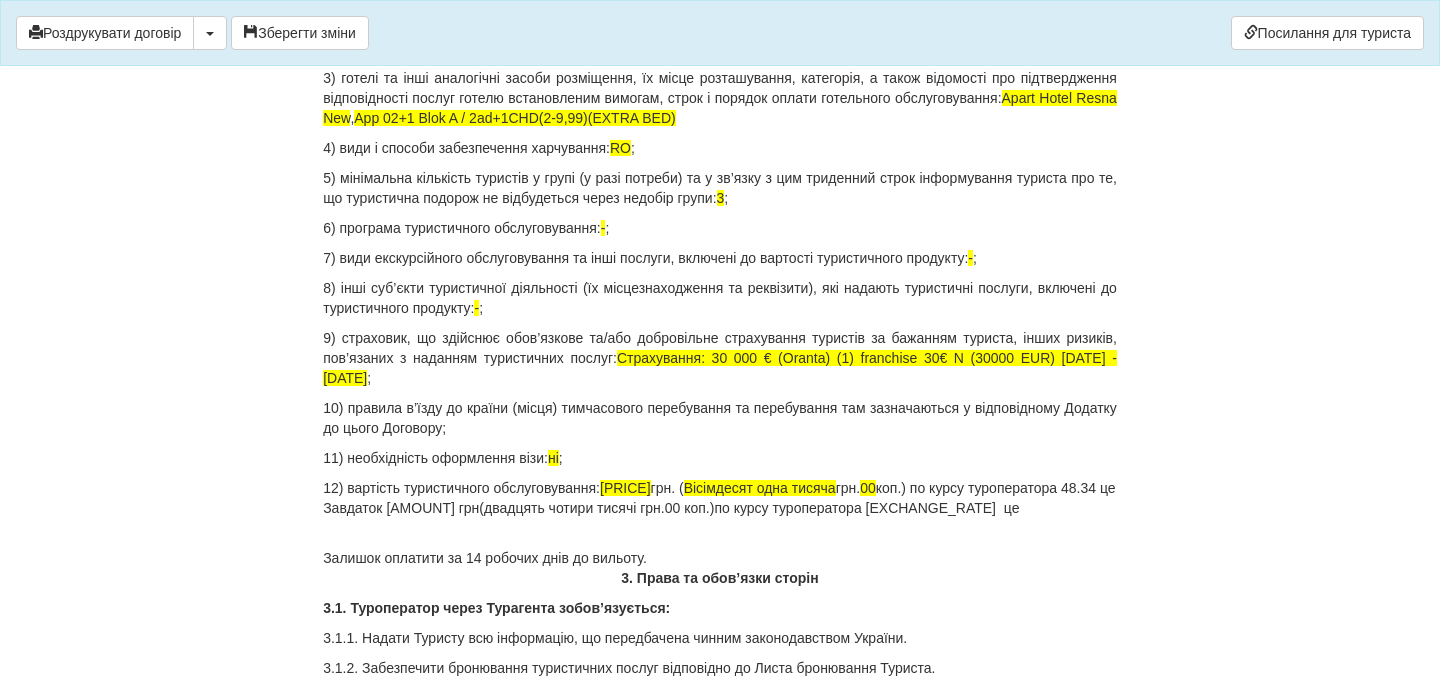 click on "12) вартість туристичного обслуговування:  [AMOUNT]  грн. ( Вісімдесят одна тисяча  грн.  00  коп.) по курсу туроператора [EXCHANGE_RATE]  це  Завдаток [AMOUNT] грн(двадцять чотири тисячі грн.00 коп.)по курсу туроператора [EXCHANGE_RATE]  це" at bounding box center [720, 498] 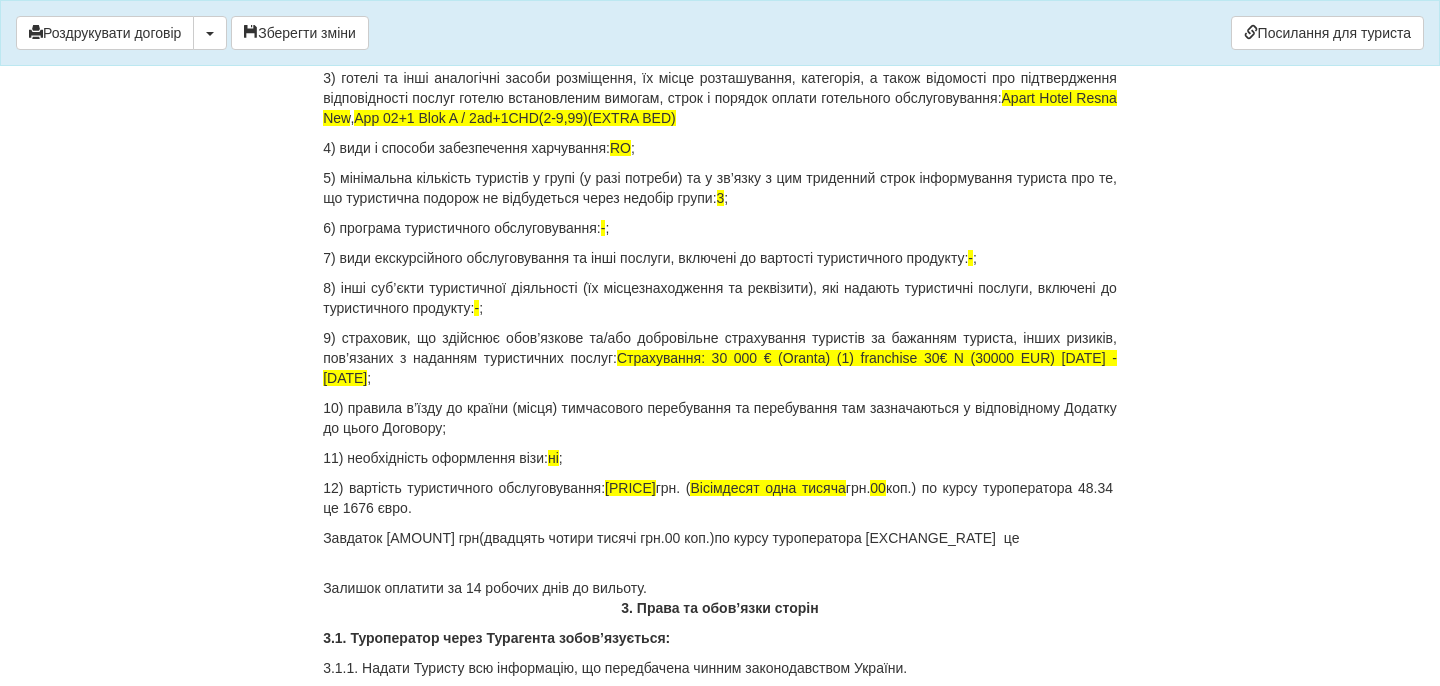 click at bounding box center [720, 568] 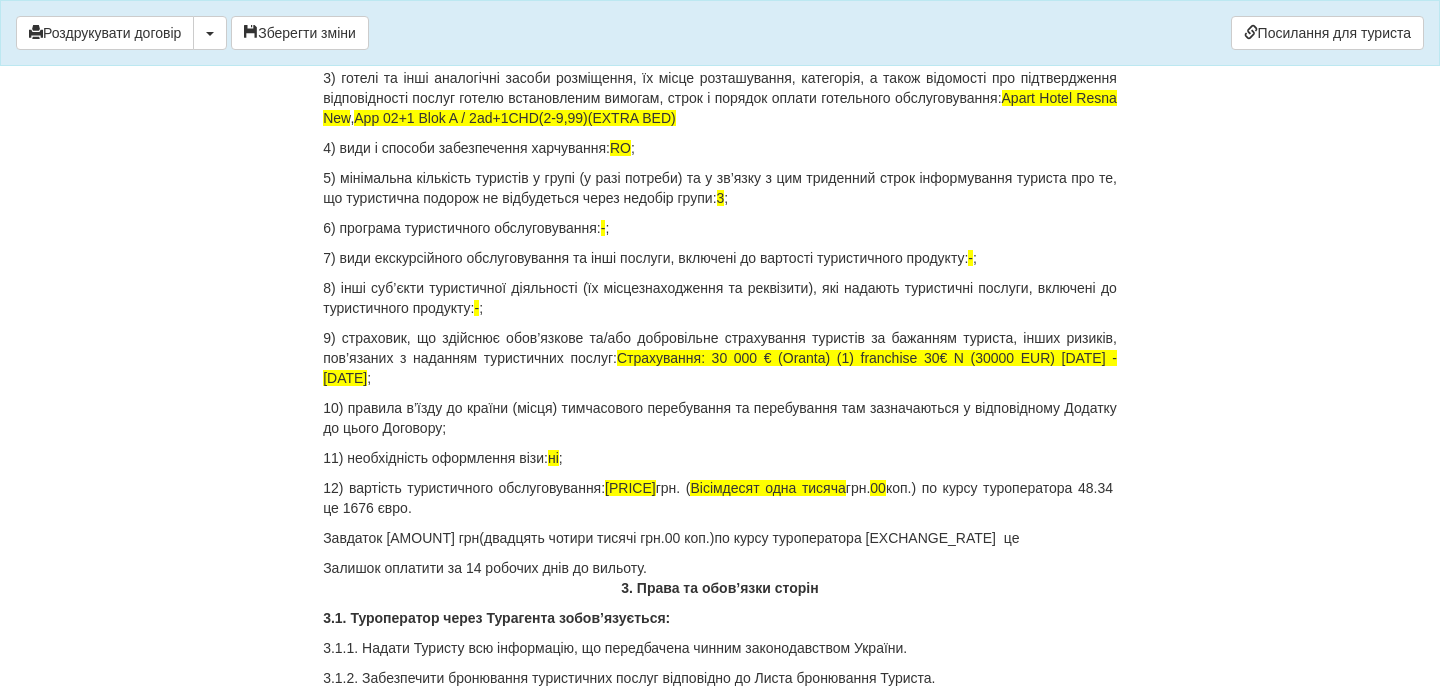 click on "Завдаток [AMOUNT] грн(двадцять чотири тисячі грн.00 коп.)по курсу туроператора [EXCHANGE_RATE]  це" at bounding box center (720, 538) 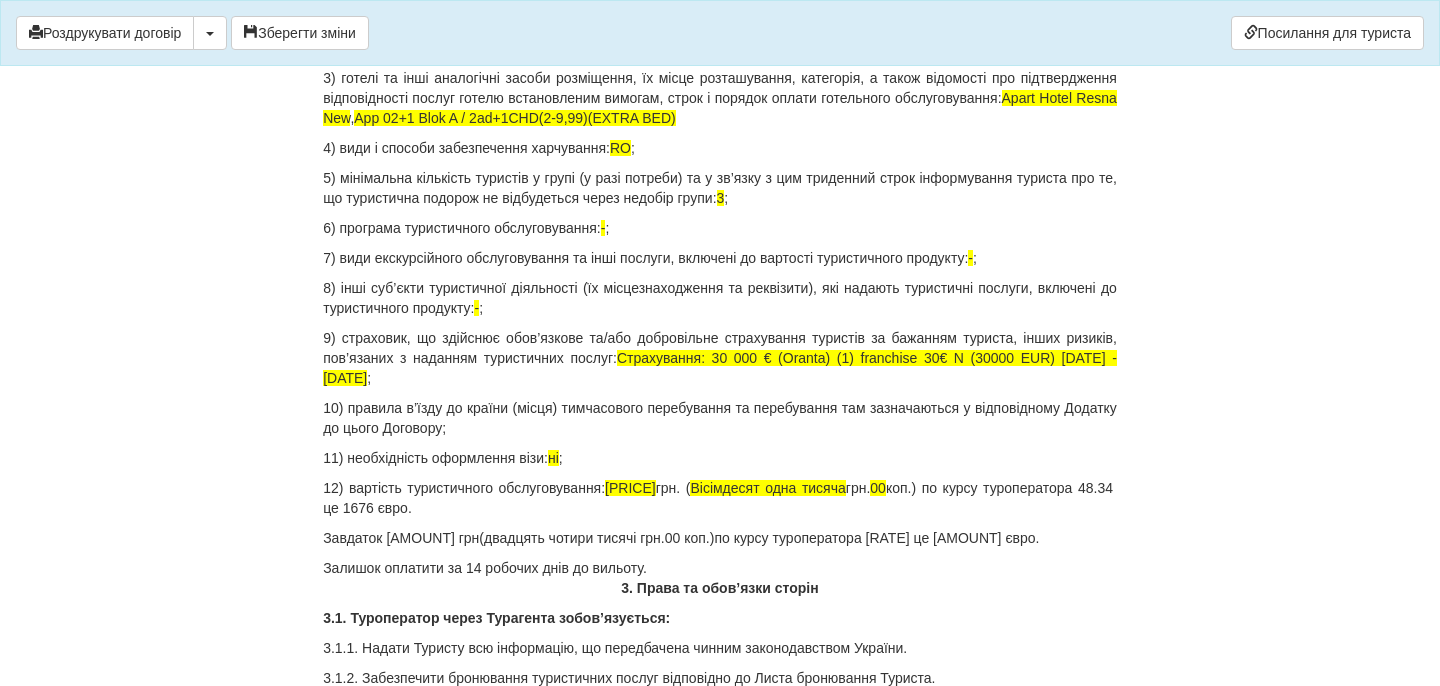 click on "ДОГОВІР ПРО НАДАННЯ ТУРИСТИЧНИХ ПОСЛУГ № [CONTRACT_NUMBER]
Цей договір укладений  [DATE]  р.
В місті  [CITY]
МІЖ :
Турагентом  [AGENT_NAME]  в особі  [AGENT_NAME] , що діє на підставі Агентського договору на реалізацію турпродукту № [CONTRACT_NUMBER]  від  [DATE]  р.
від імені та за дорученням Туроператора  [OPERATOR_NAME] , (надалі –  Туроператор
і Громадянин(ка)  [FULL_NAME] , паспорт громадянина України  [DOCUMENT_NUMBER] виданий , [DATE]
Стать
Ім’я
Прiзвище" at bounding box center [720, 5113] 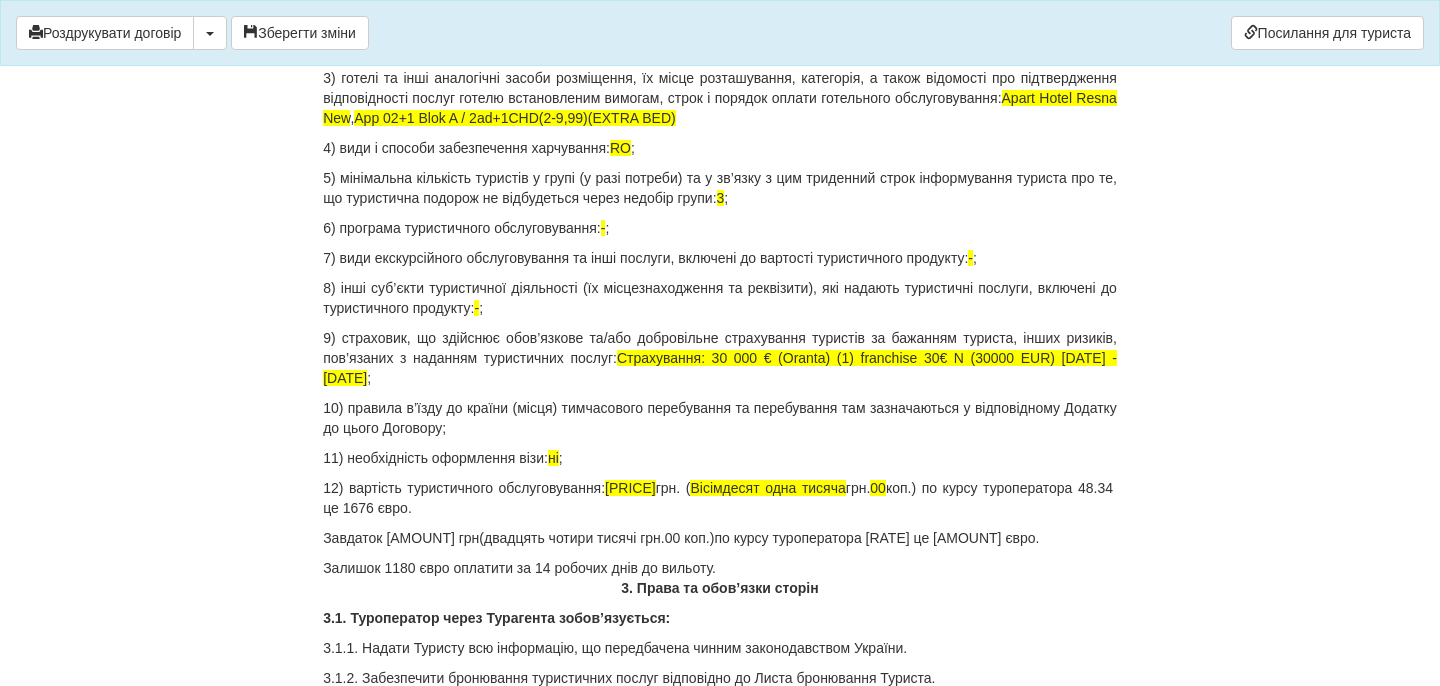 click on "×
Деякі поля не заповнено
Ми підсвітили  порожні поля  червоним кольором.                Ви можете відредагувати текст і внести відсутні дані прямо у цьому вікні.
Роздрукувати договір
Скачати PDF
Зберегти зміни
Посилання для туриста
[NUMBER]
р." at bounding box center (720, -1795) 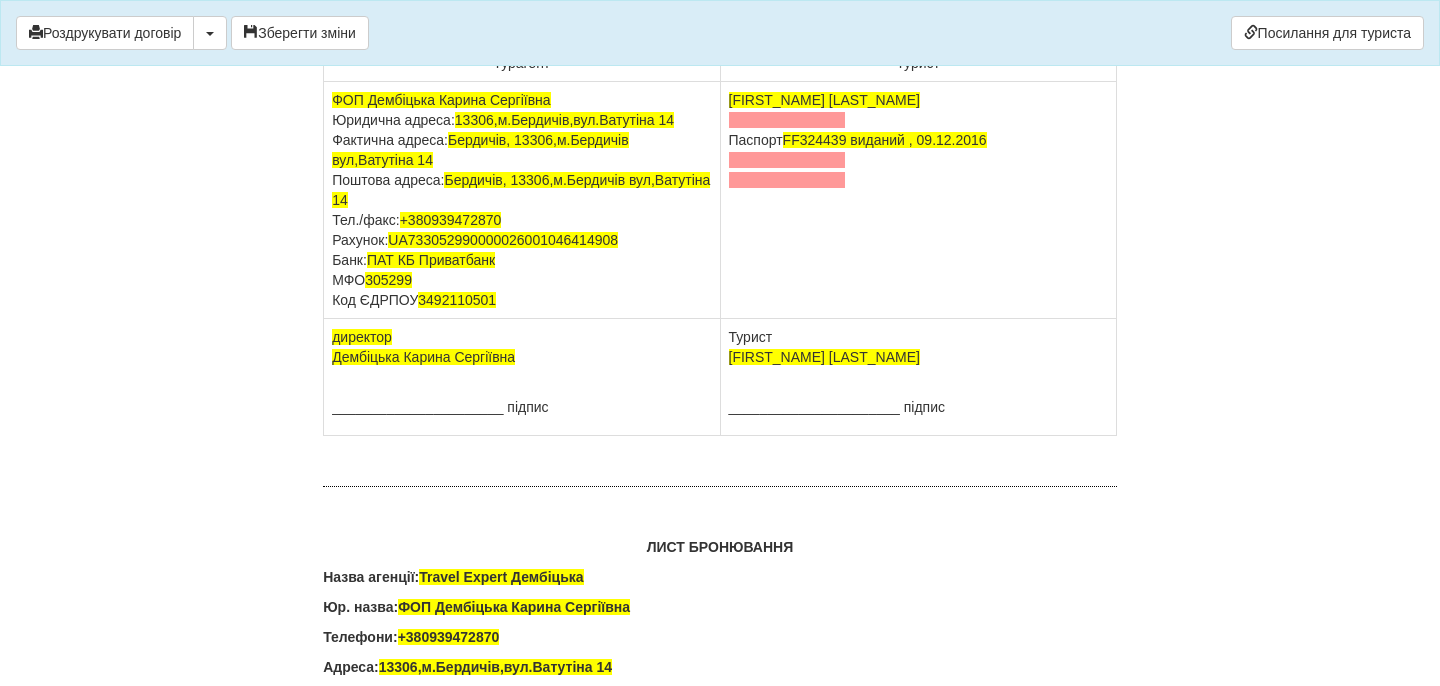 scroll, scrollTop: 12651, scrollLeft: 0, axis: vertical 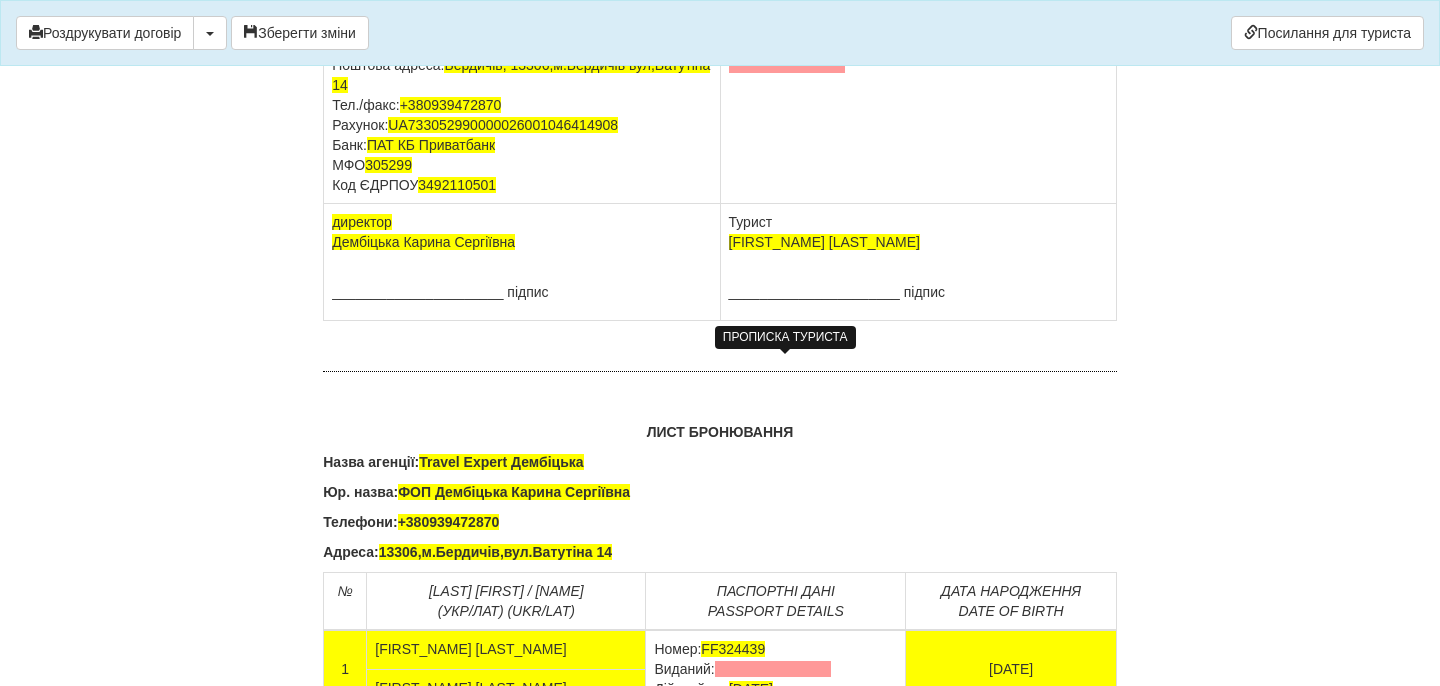click at bounding box center [787, 5] 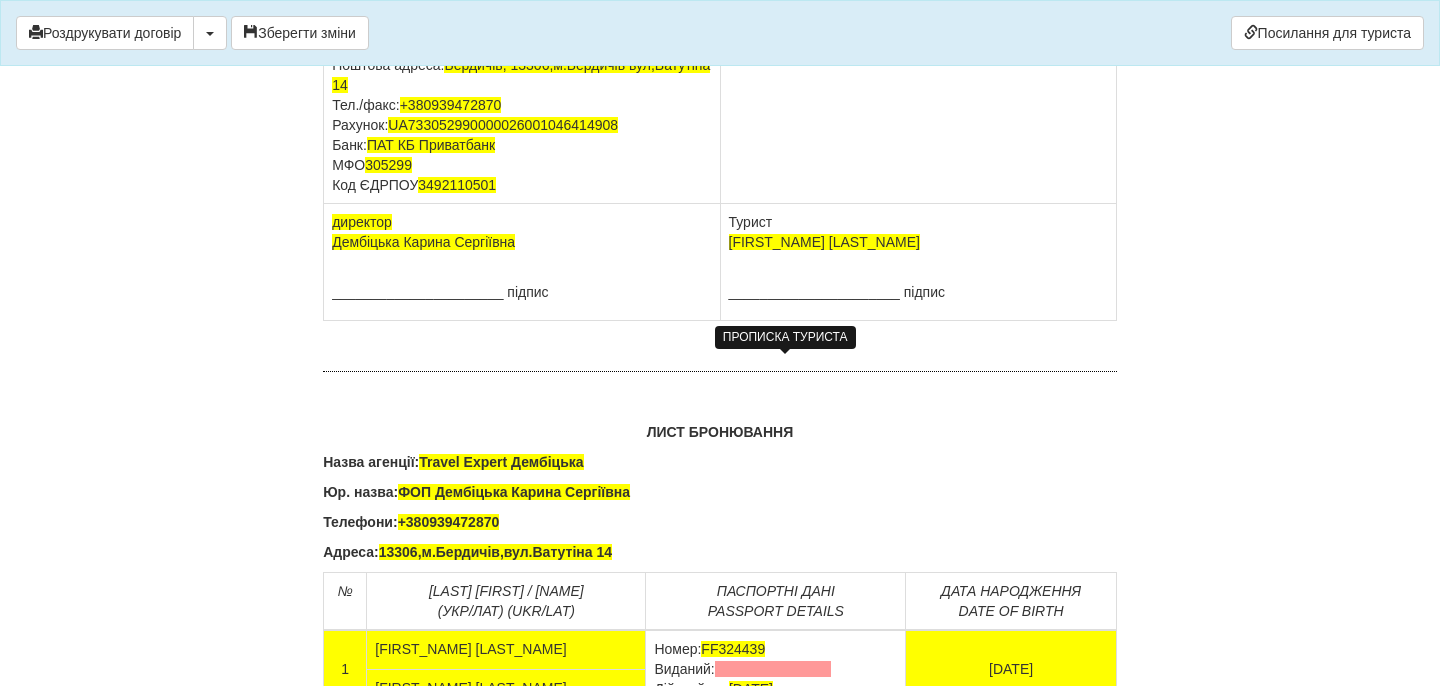 drag, startPoint x: 857, startPoint y: 397, endPoint x: 723, endPoint y: 381, distance: 134.95184 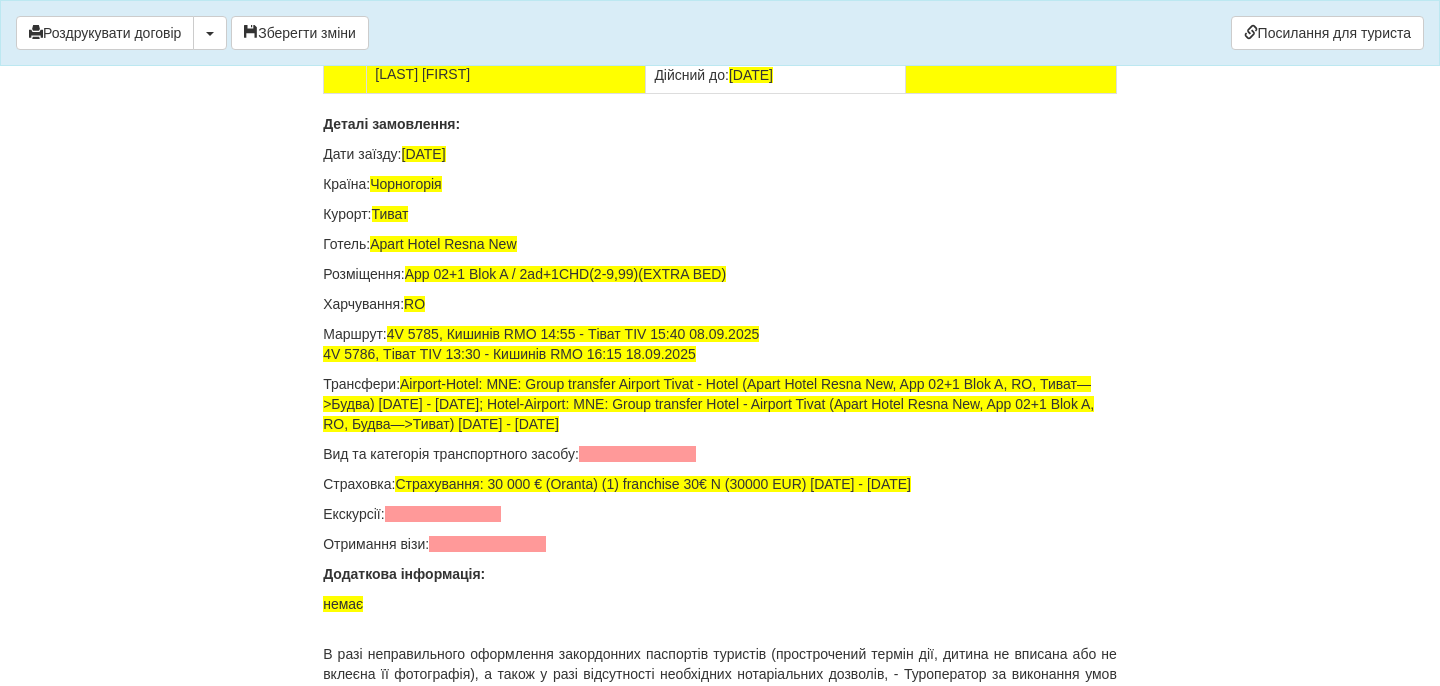 scroll, scrollTop: 13423, scrollLeft: 0, axis: vertical 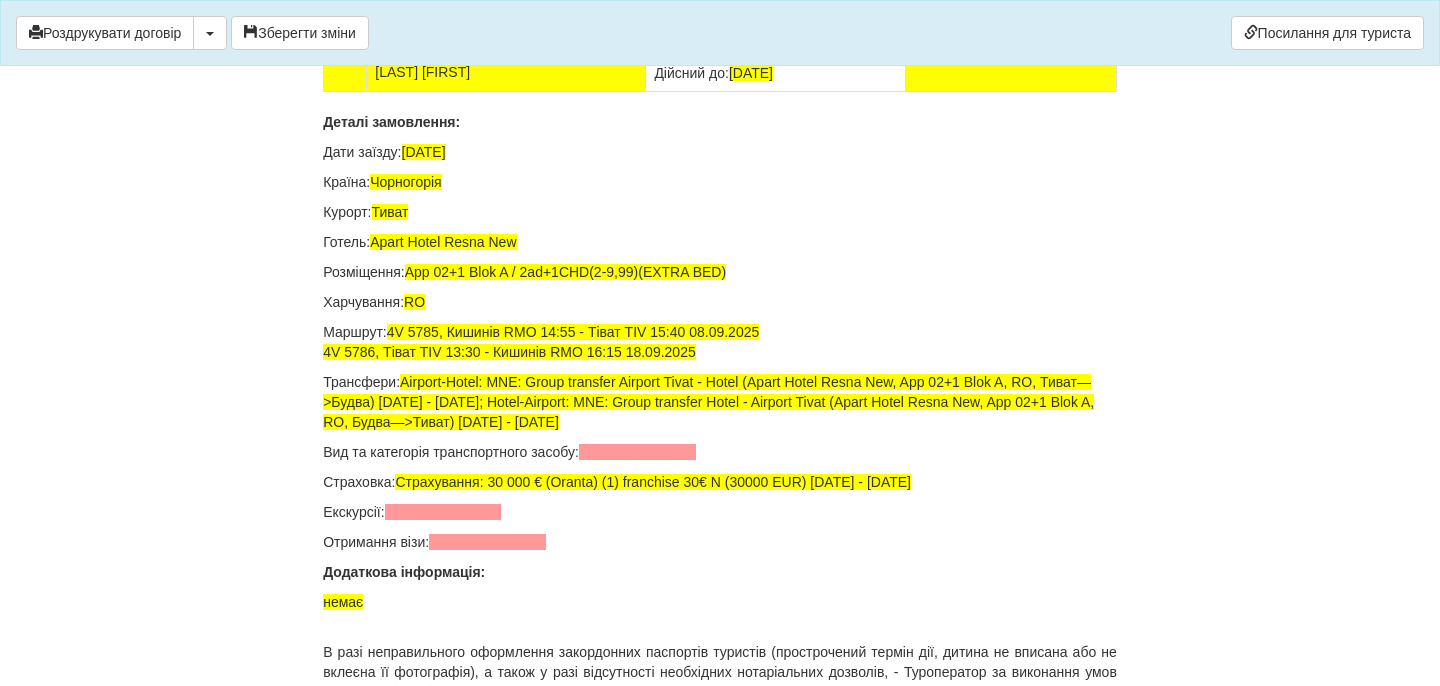 drag, startPoint x: 803, startPoint y: 262, endPoint x: 624, endPoint y: 255, distance: 179.13683 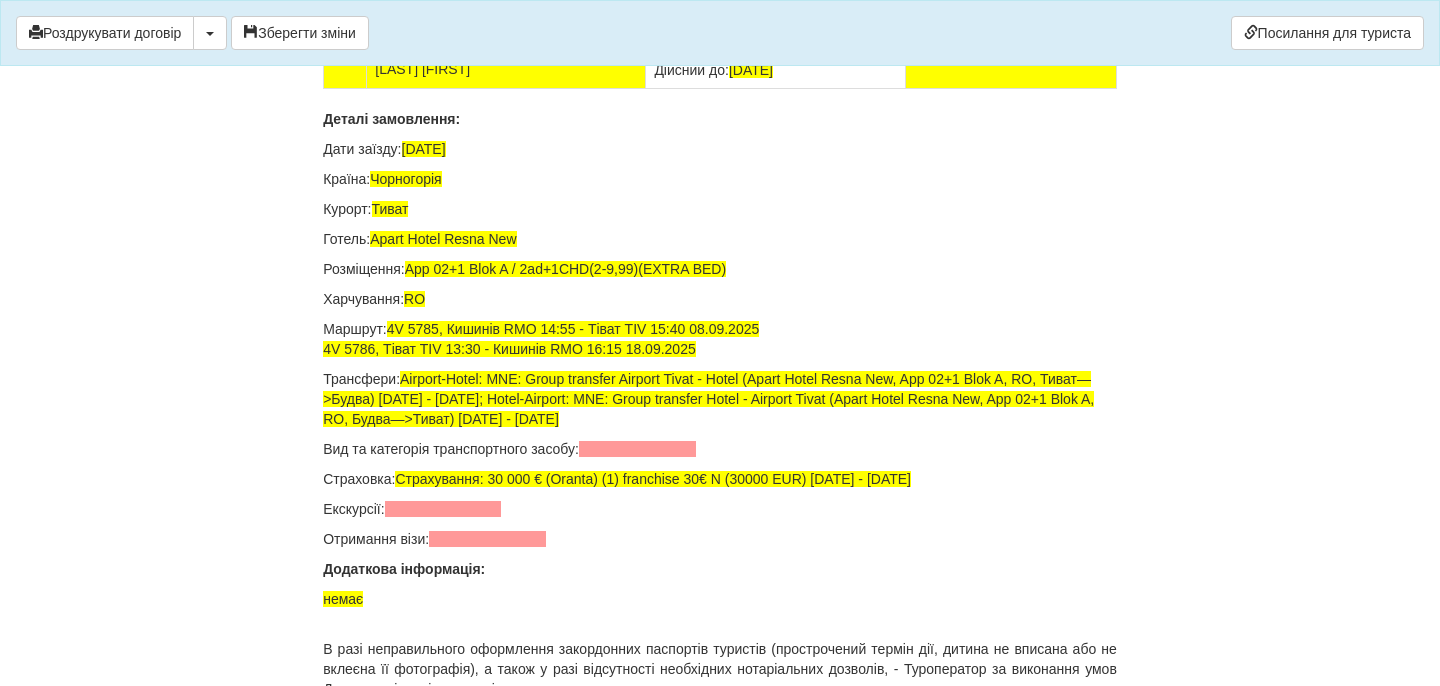 click on "Номер:  [DOCUMENT_NUMBER]
Дійсний до:  [DATE]" at bounding box center (776, -103) 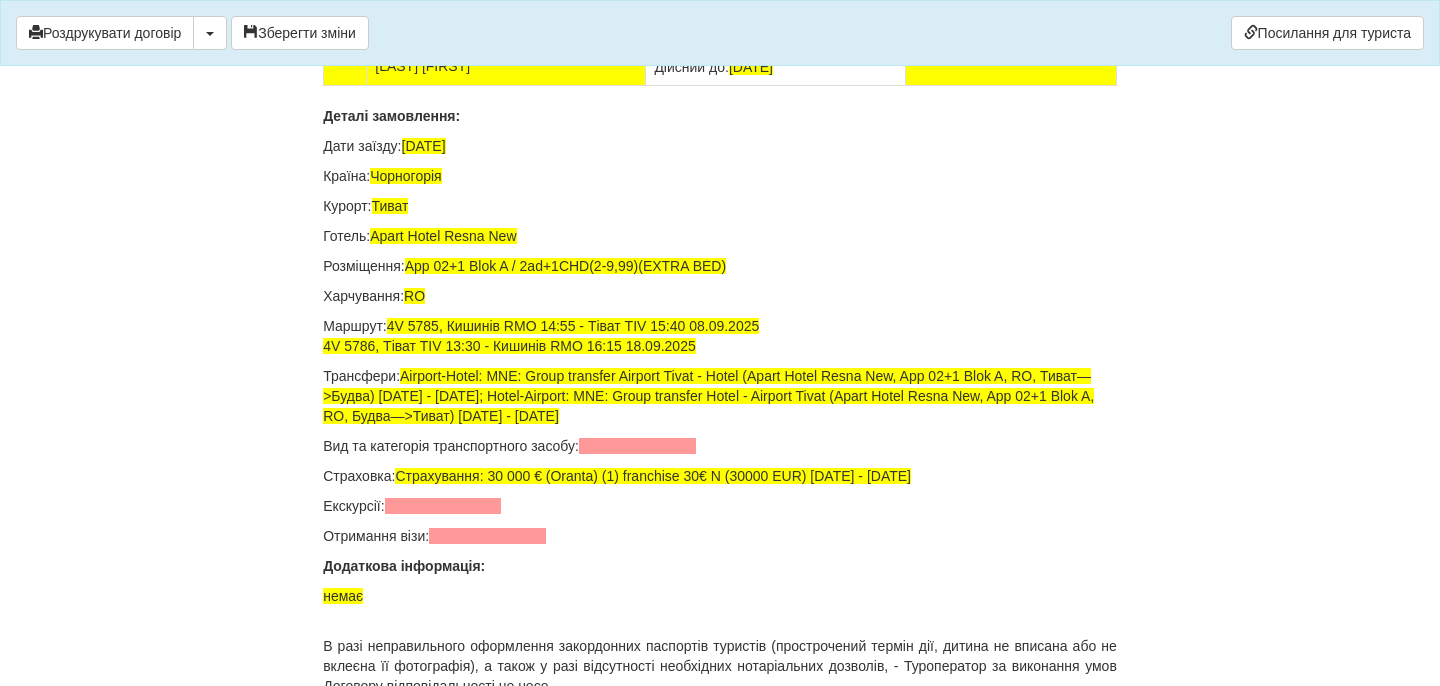 drag, startPoint x: 812, startPoint y: 399, endPoint x: 625, endPoint y: 407, distance: 187.17105 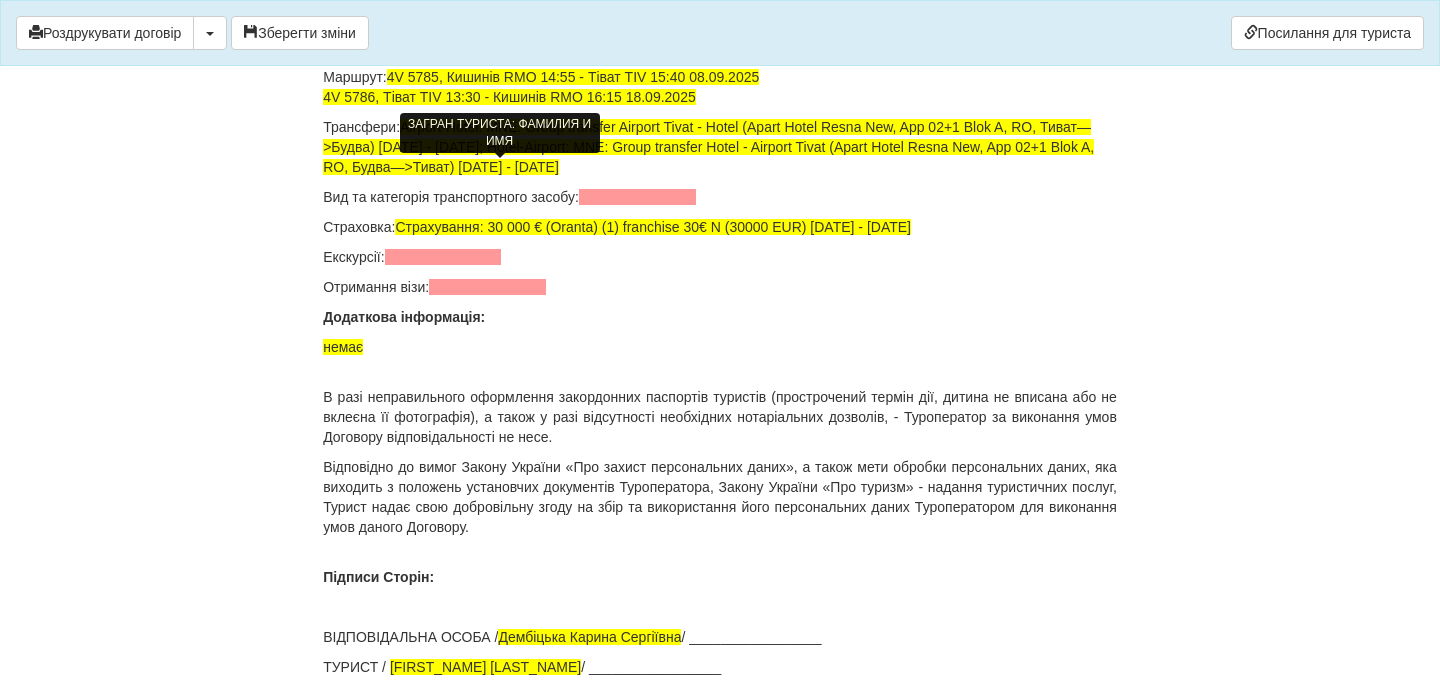 scroll, scrollTop: 13723, scrollLeft: 0, axis: vertical 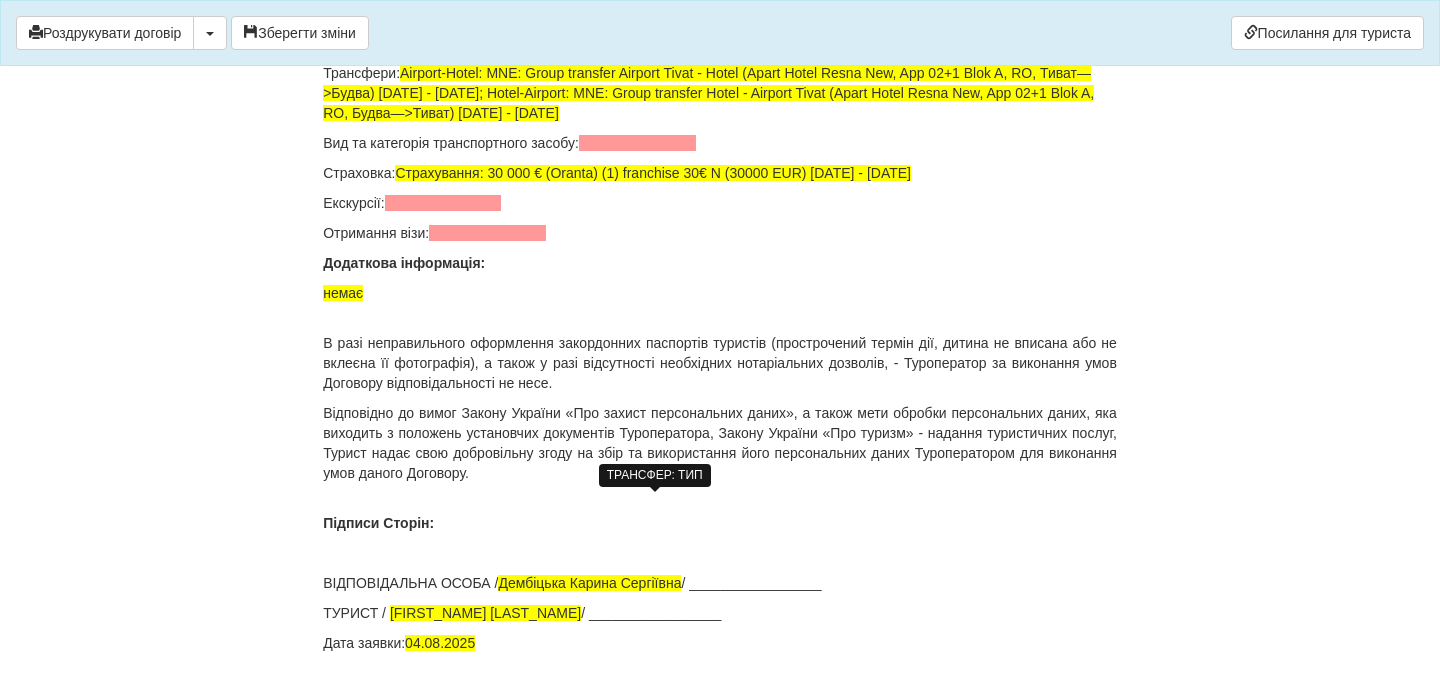click at bounding box center [637, 143] 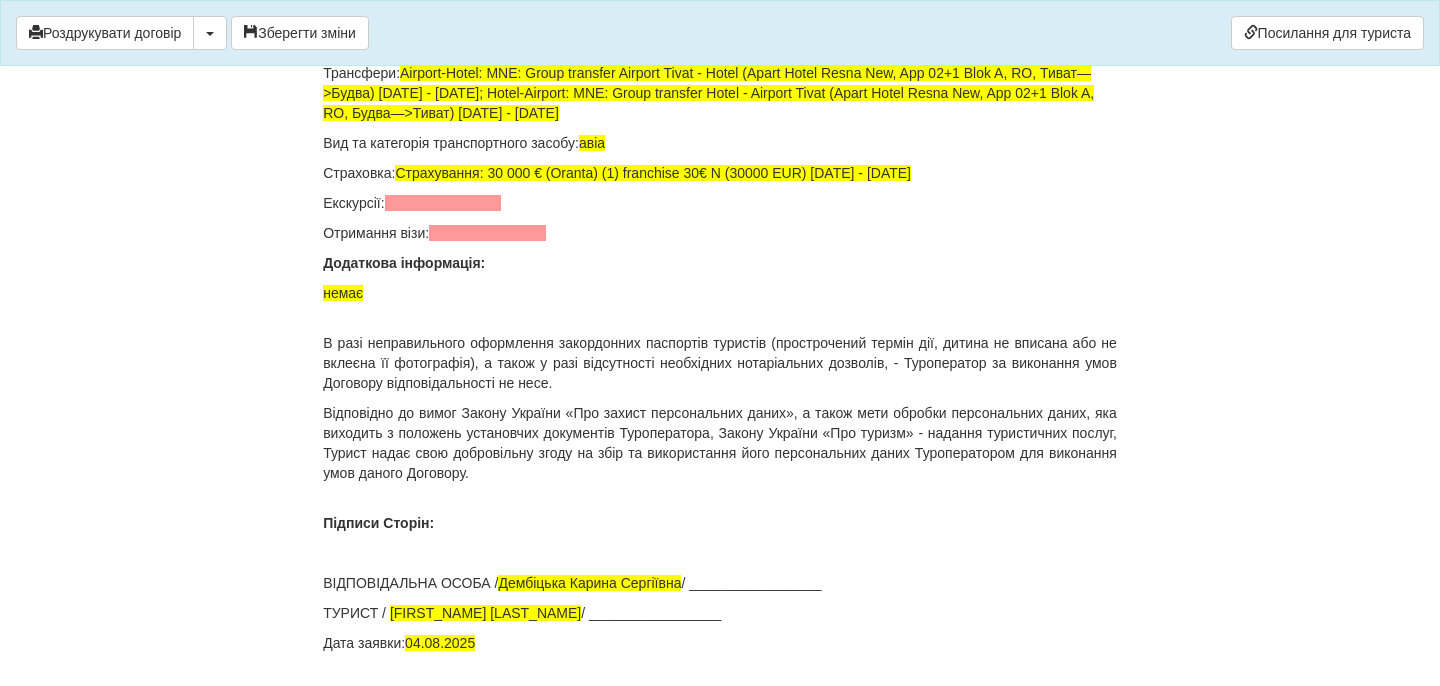 click on "Екскурсії:" at bounding box center (720, 203) 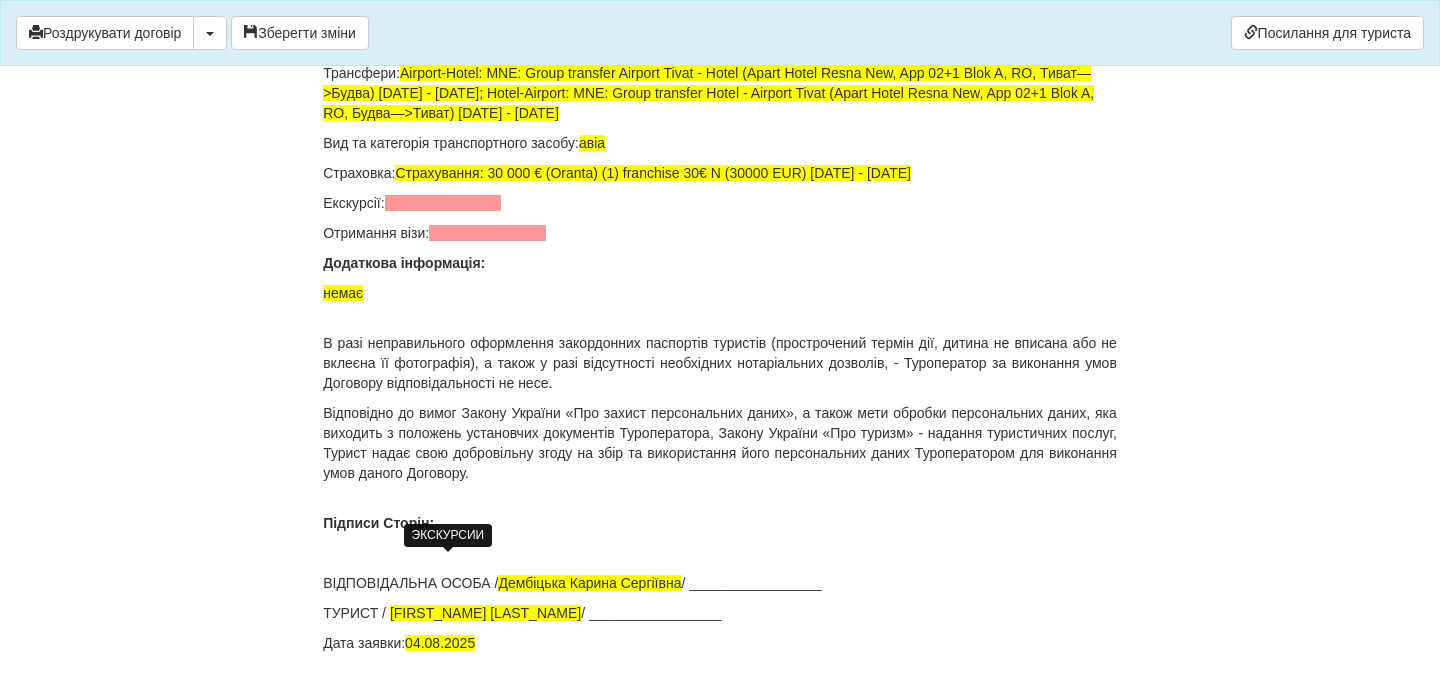 click at bounding box center (443, 203) 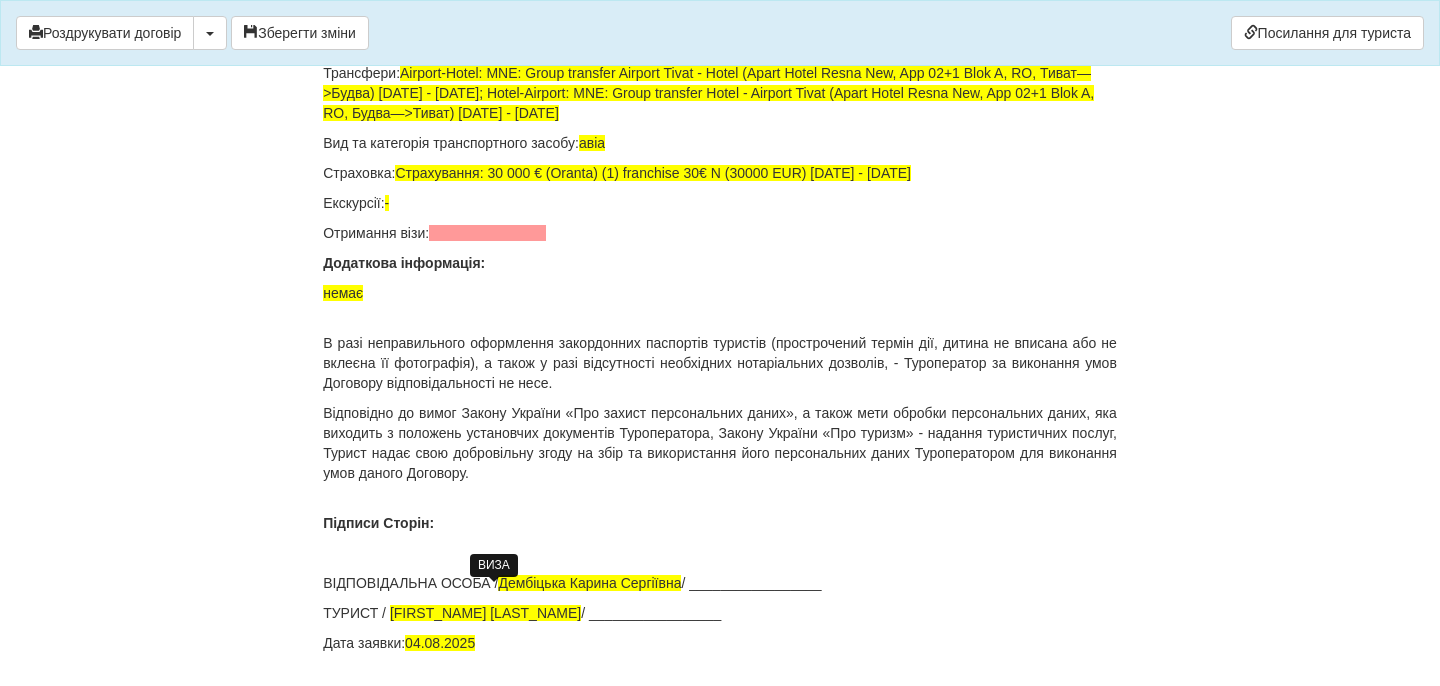 click at bounding box center [487, 233] 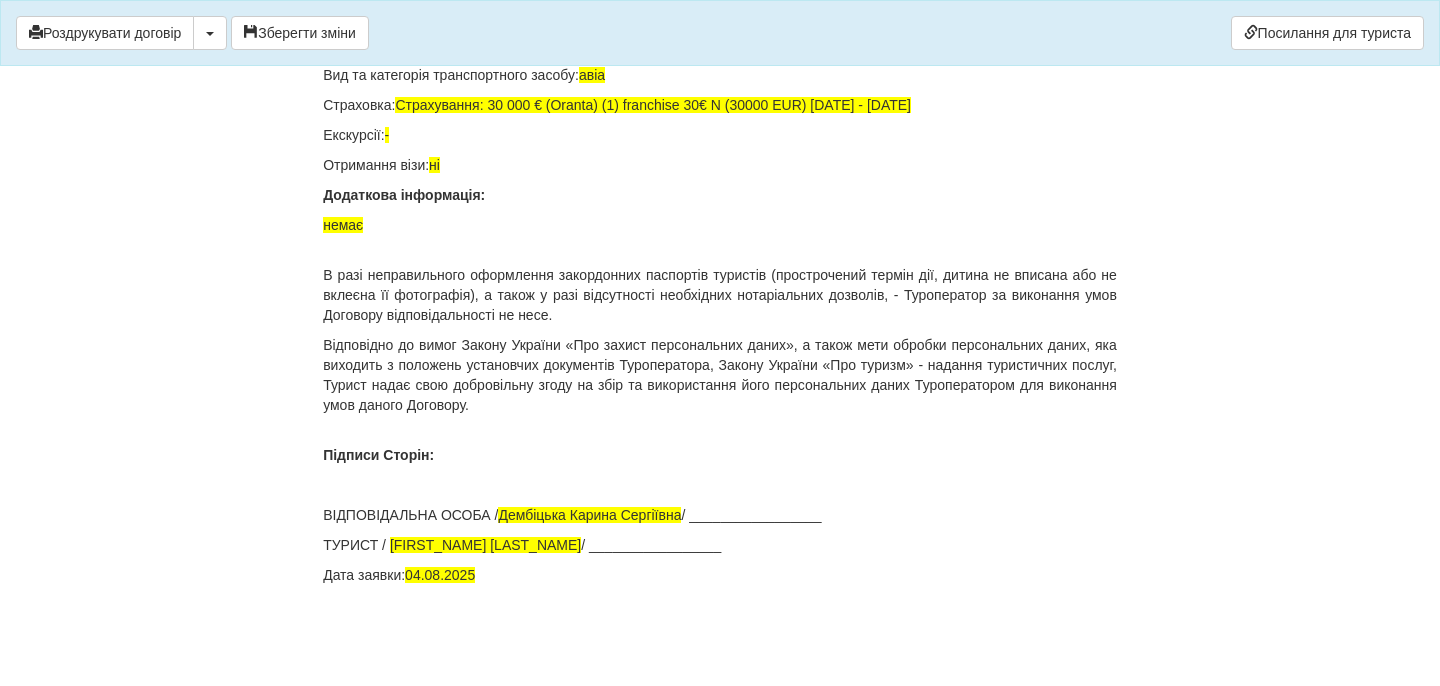 scroll, scrollTop: 13908, scrollLeft: 0, axis: vertical 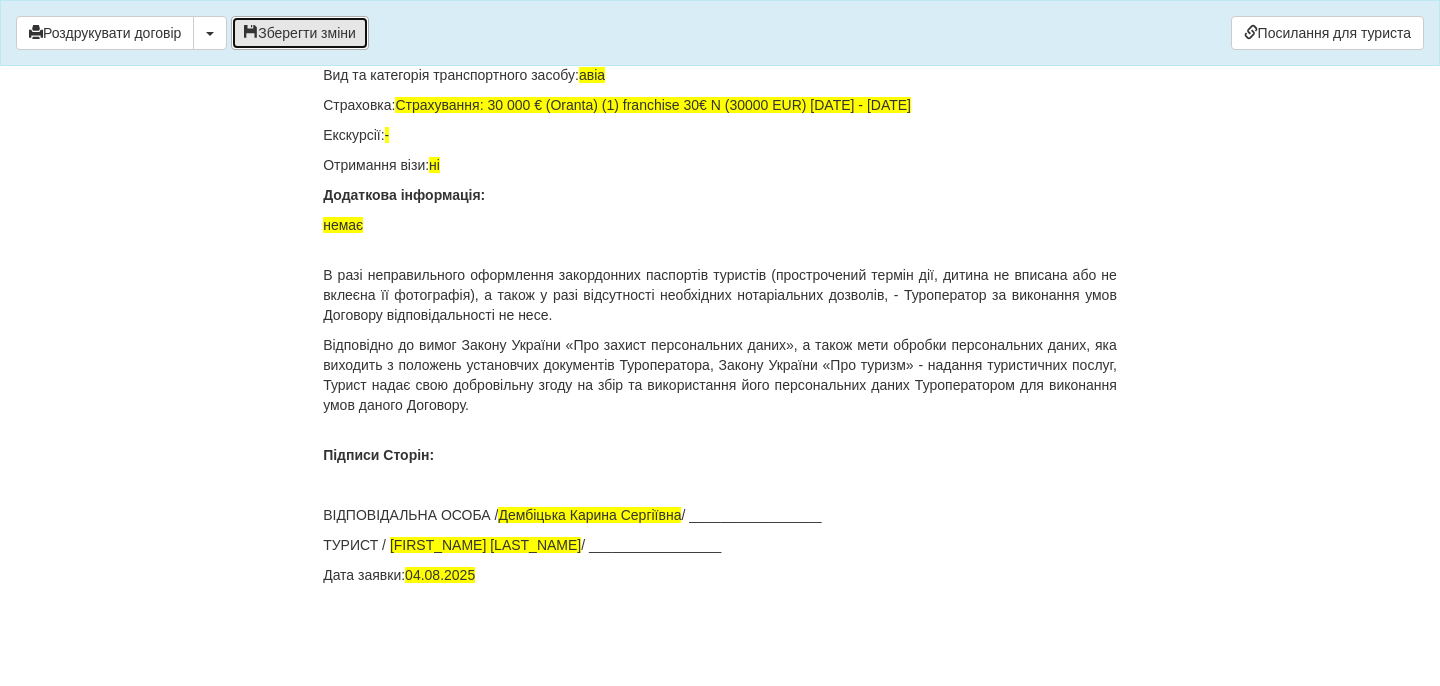 click on "Зберегти зміни" at bounding box center [300, 33] 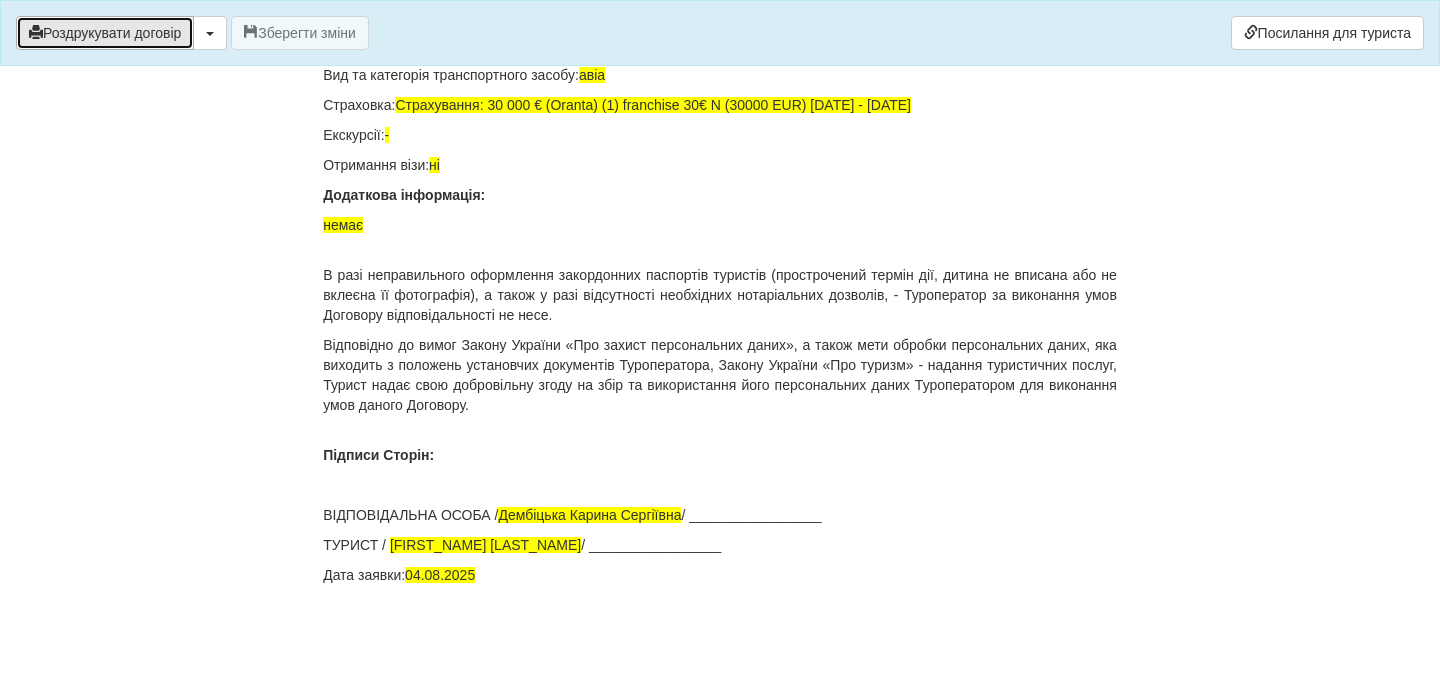 click on "Роздрукувати договір" at bounding box center (105, 33) 